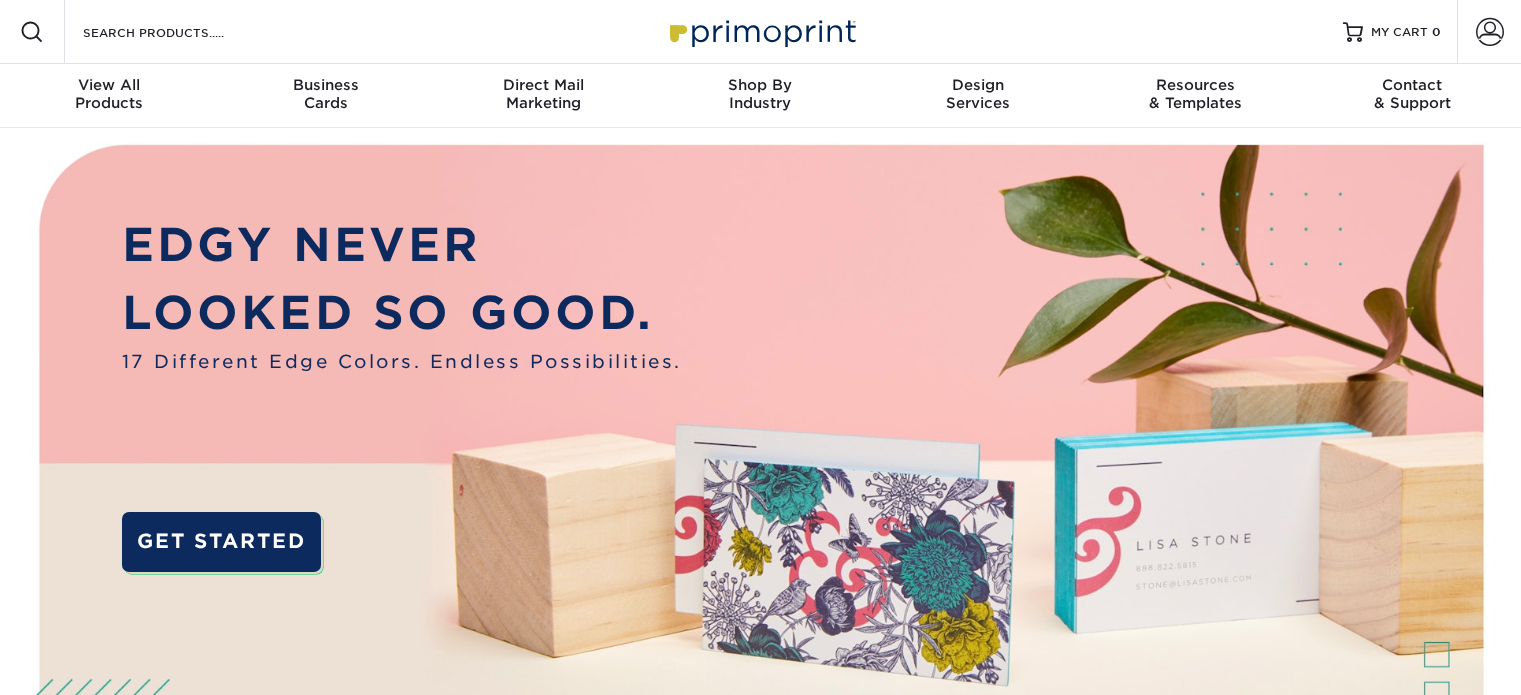 scroll, scrollTop: 0, scrollLeft: 0, axis: both 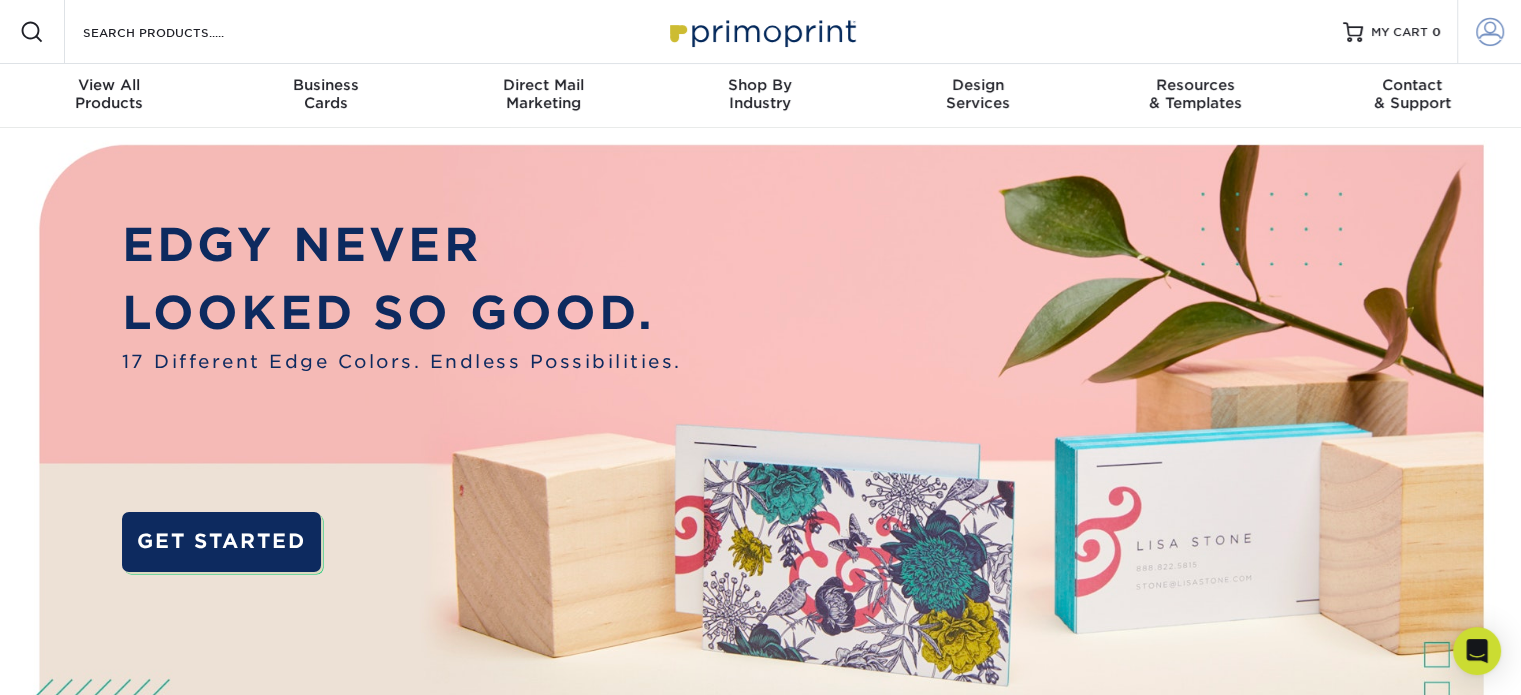 click at bounding box center (1490, 32) 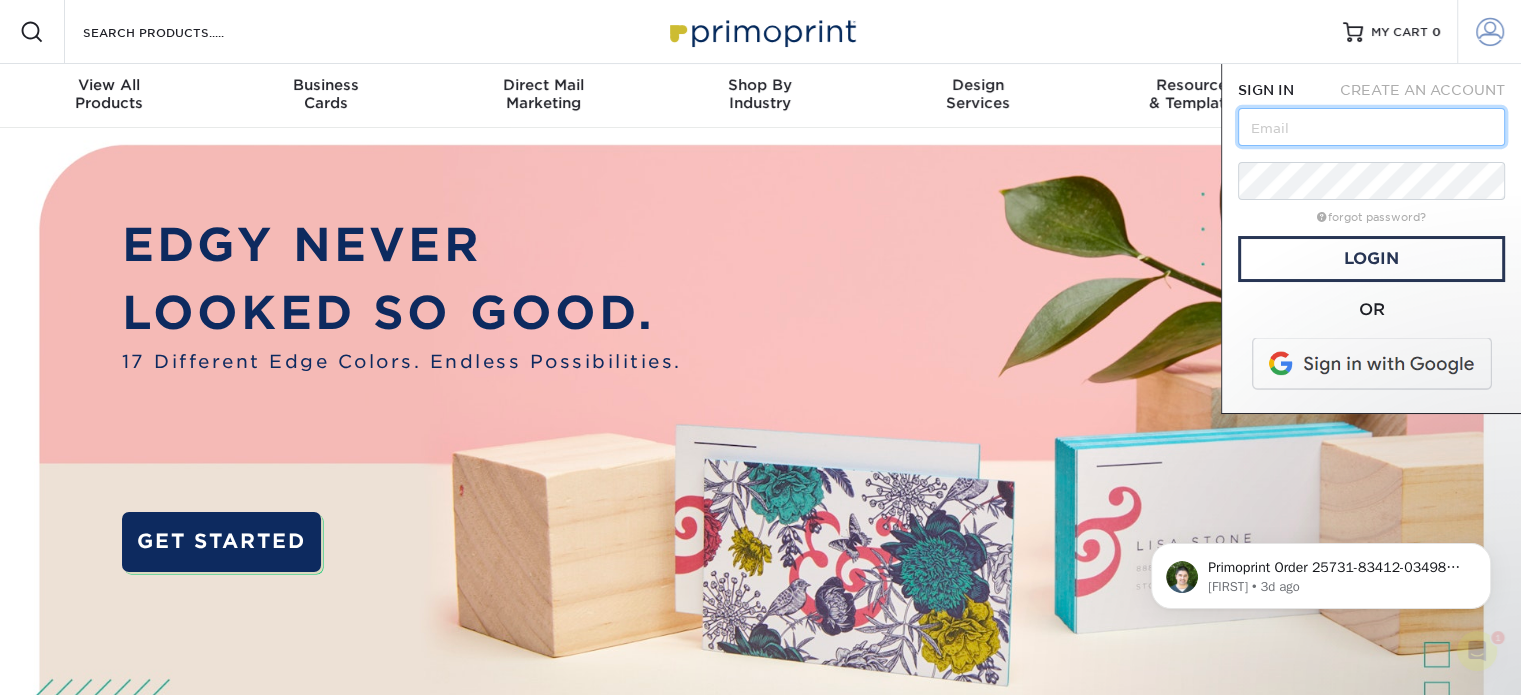 scroll, scrollTop: 0, scrollLeft: 0, axis: both 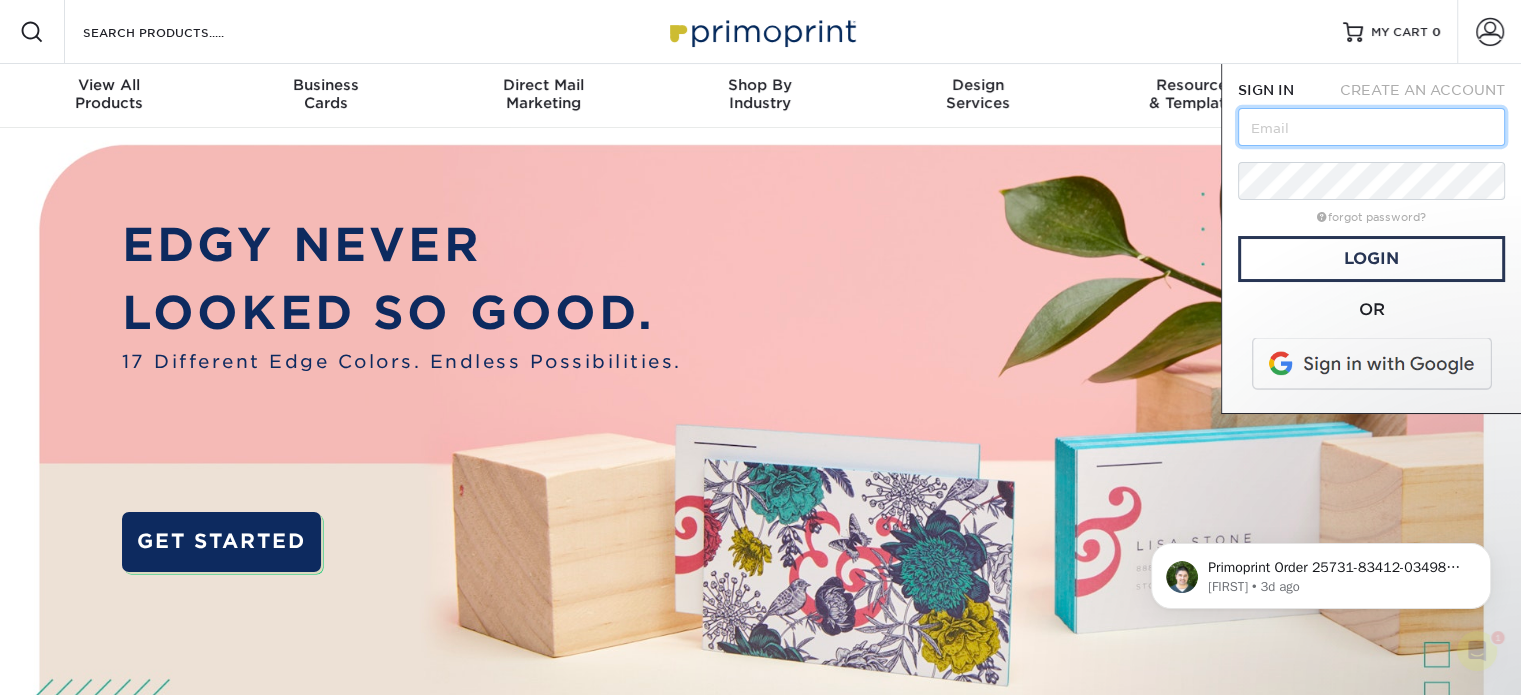type on "[EMAIL]" 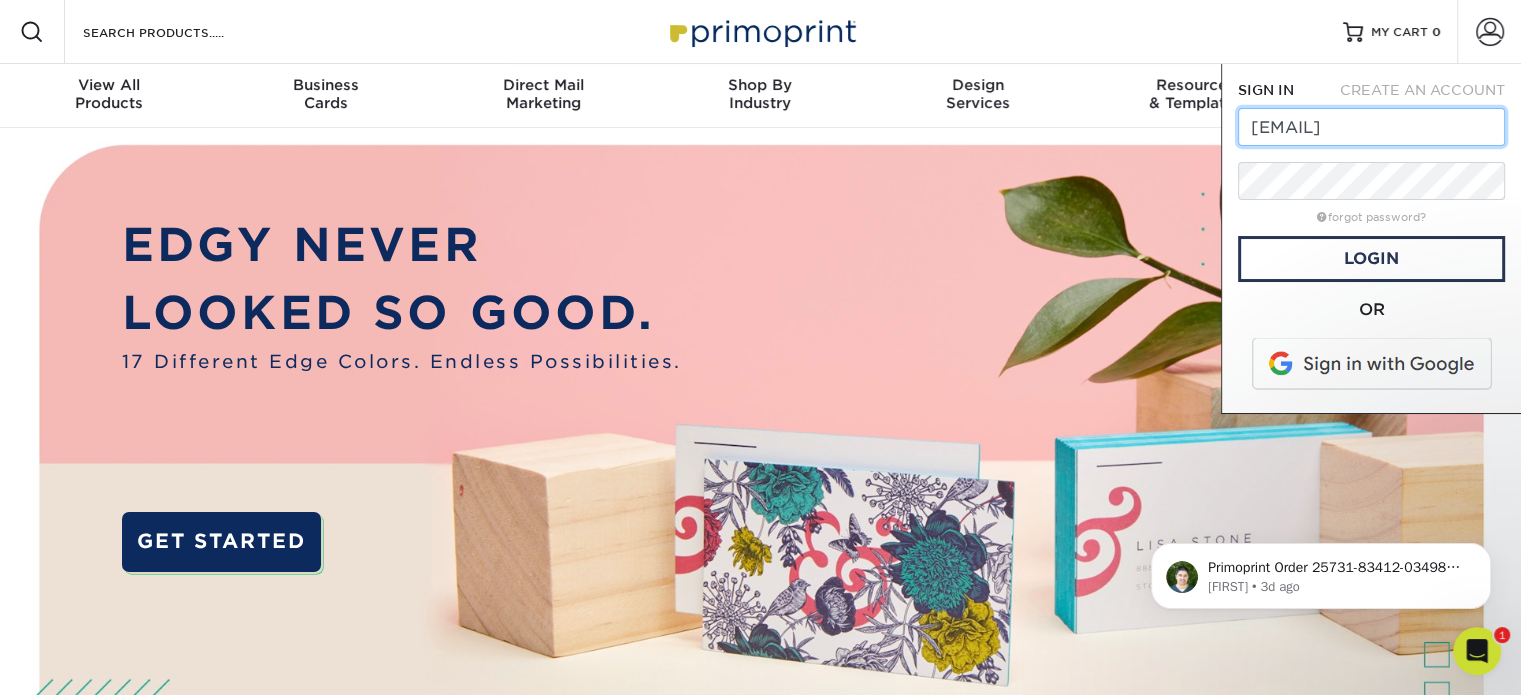 click on "[EMAIL]" at bounding box center [1371, 127] 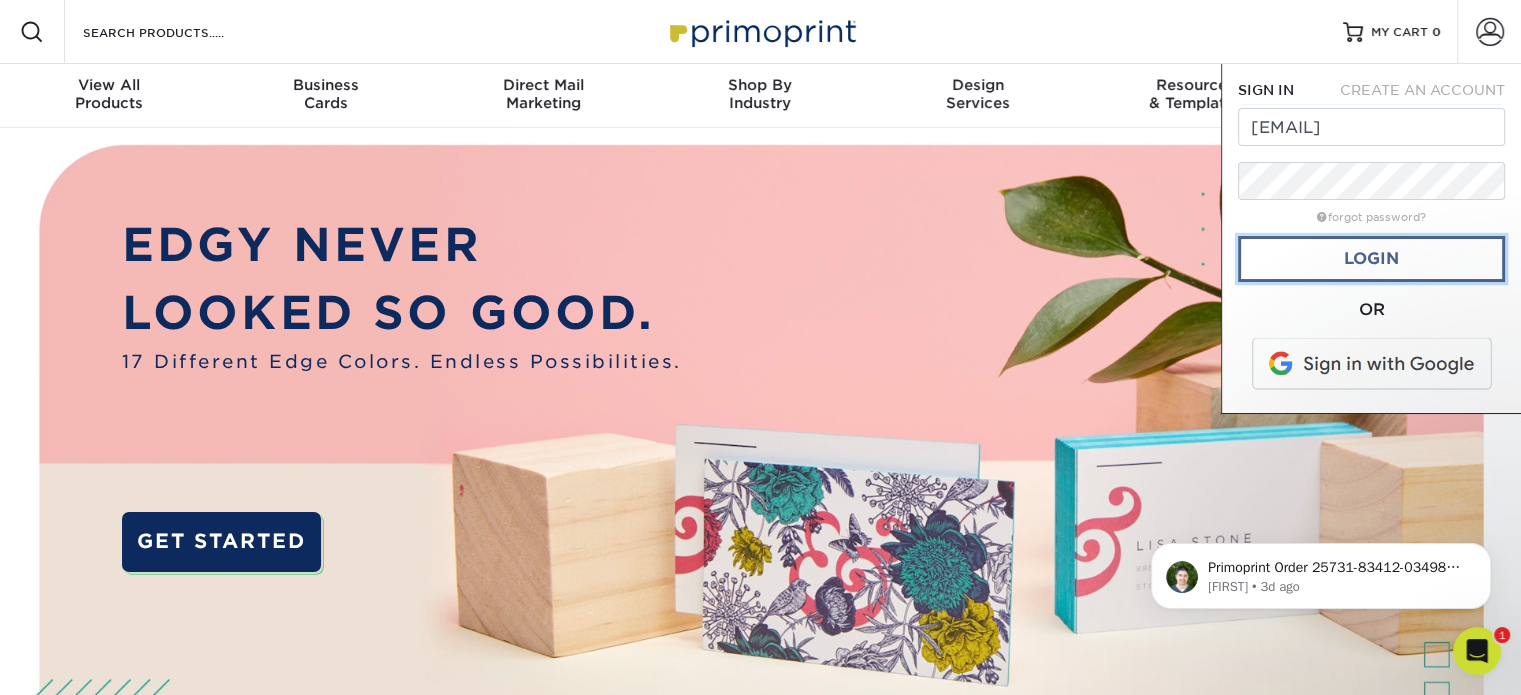 click on "Login" at bounding box center (1371, 259) 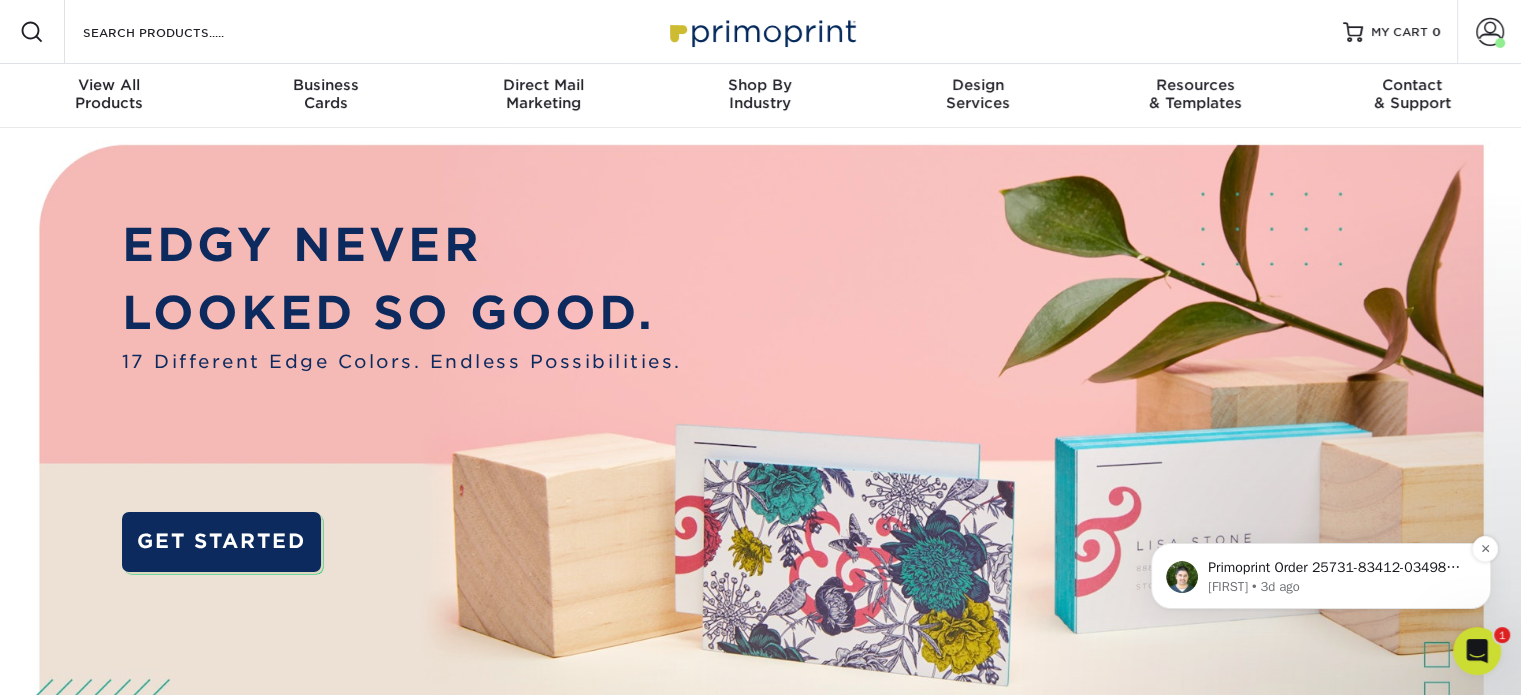 click on "[FIRST] • 3d ago" at bounding box center [1337, 587] 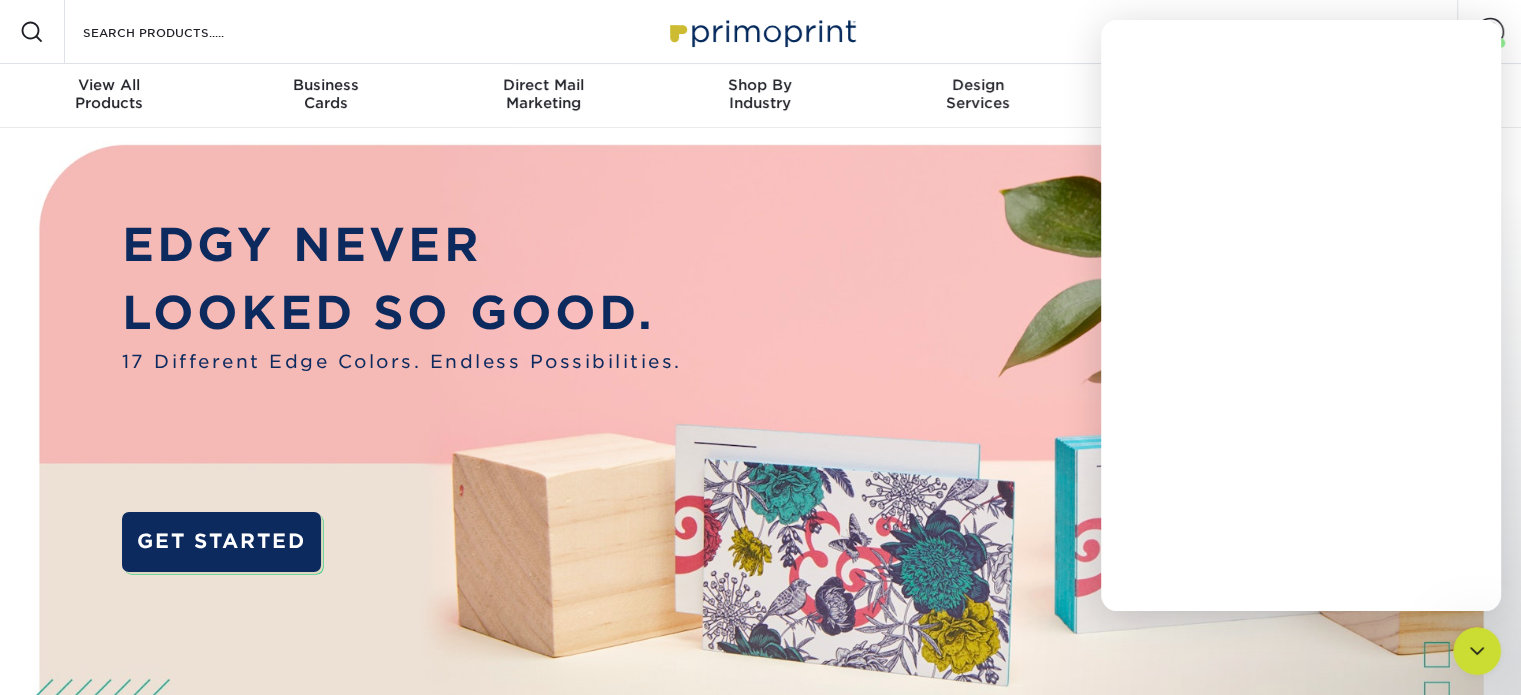 scroll, scrollTop: 0, scrollLeft: 0, axis: both 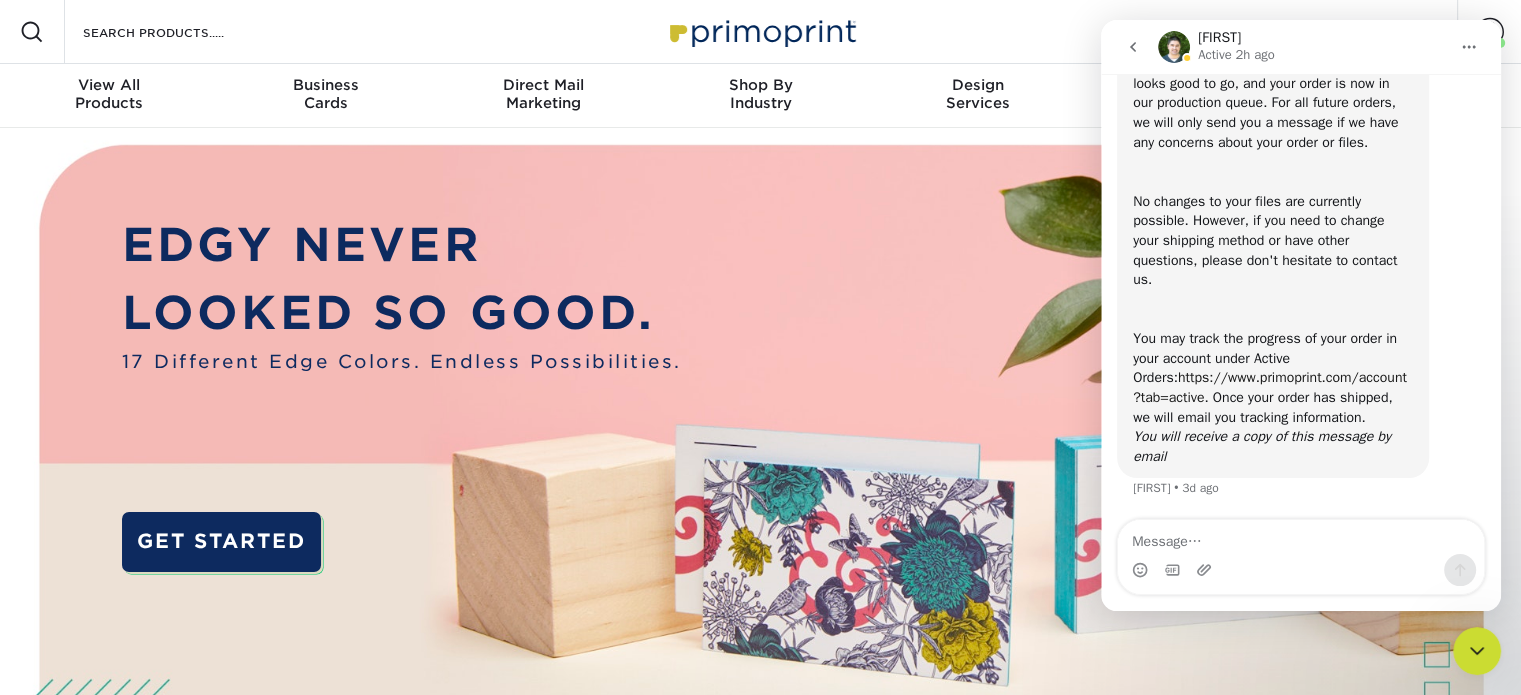 click on "https://www.primoprint.com/account?tab=active" at bounding box center (1270, 387) 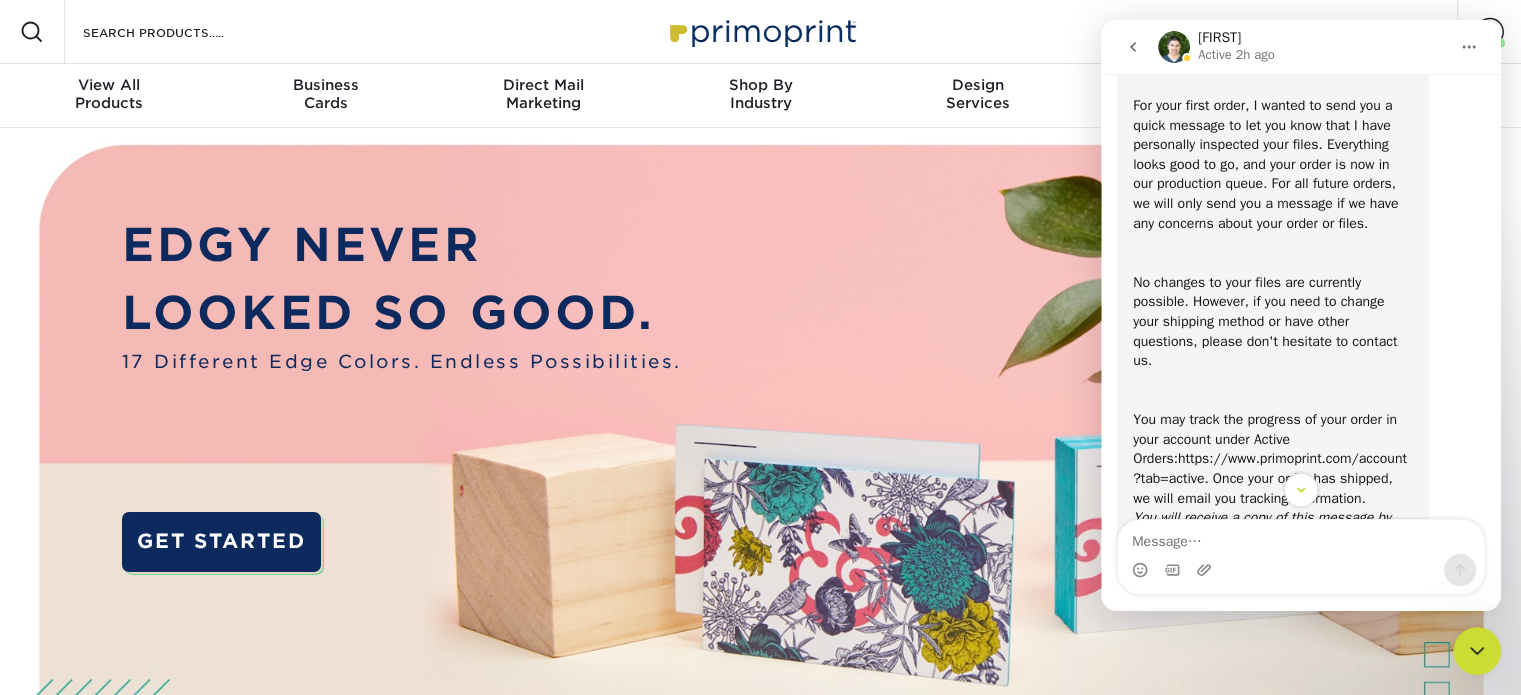 scroll, scrollTop: 299, scrollLeft: 0, axis: vertical 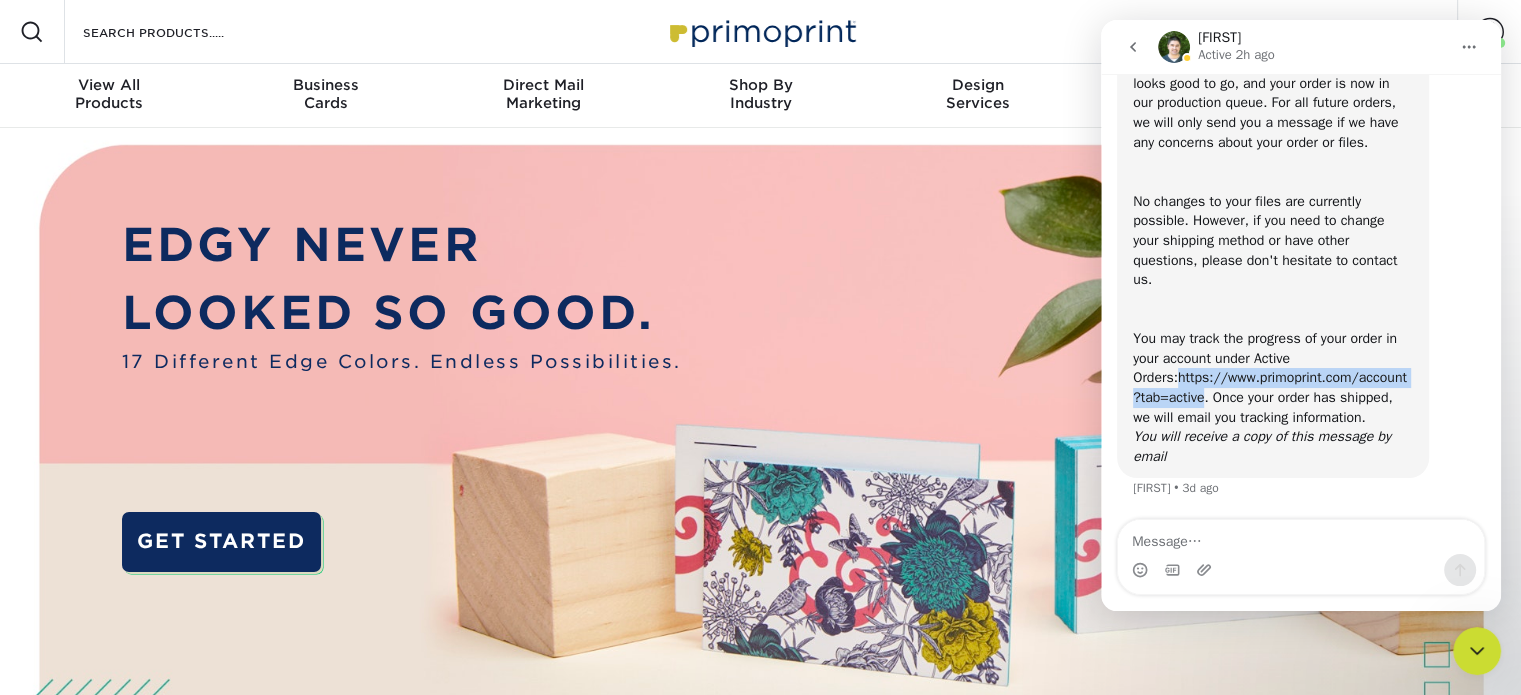 drag, startPoint x: 1132, startPoint y: 379, endPoint x: 1197, endPoint y: 391, distance: 66.09841 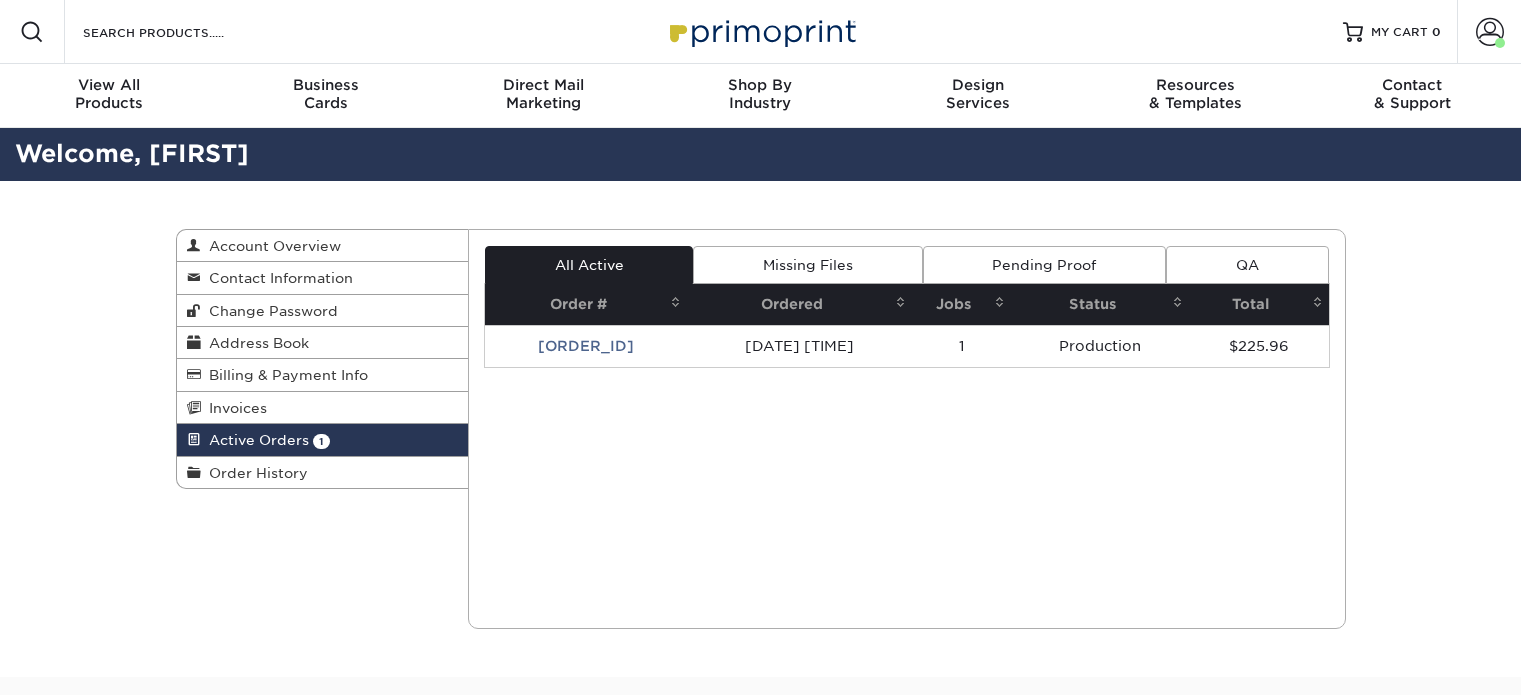 scroll, scrollTop: 0, scrollLeft: 0, axis: both 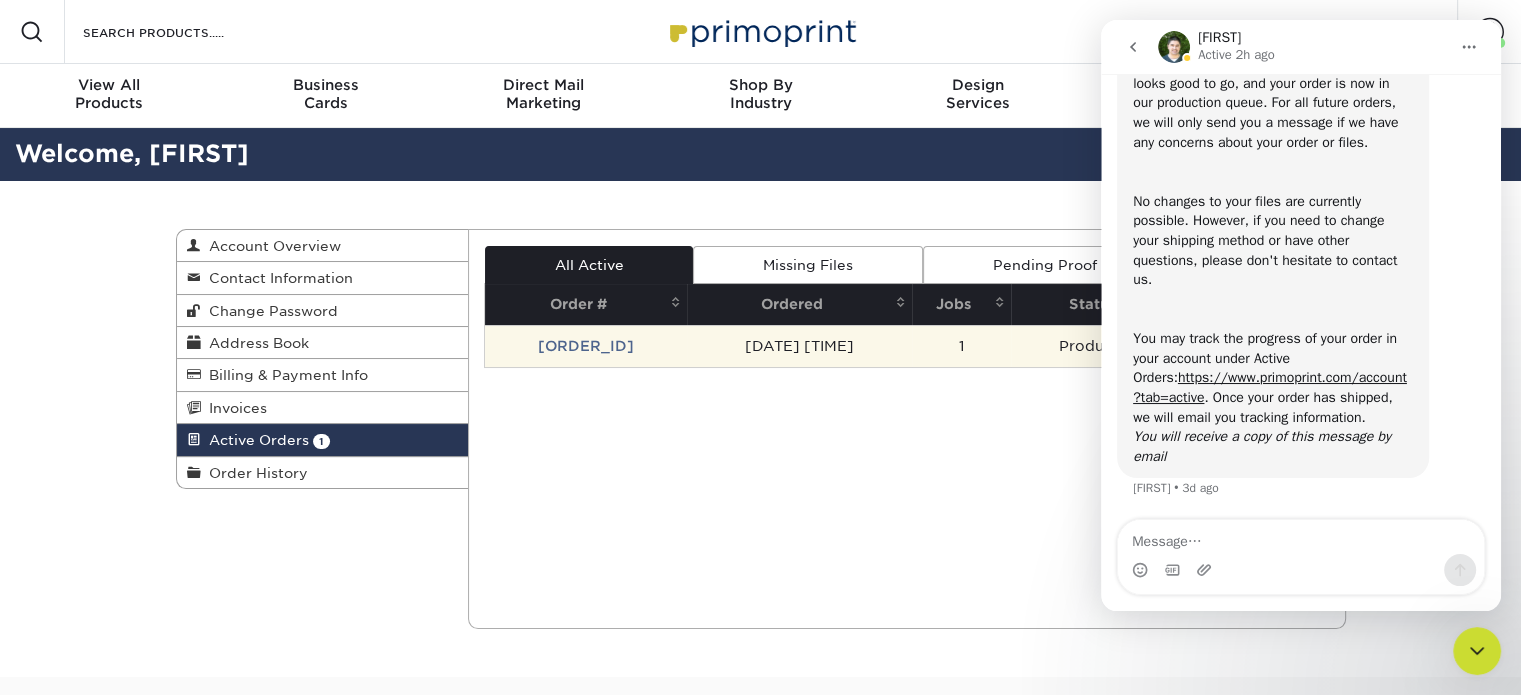 click on "25731-83412-03498" at bounding box center [586, 346] 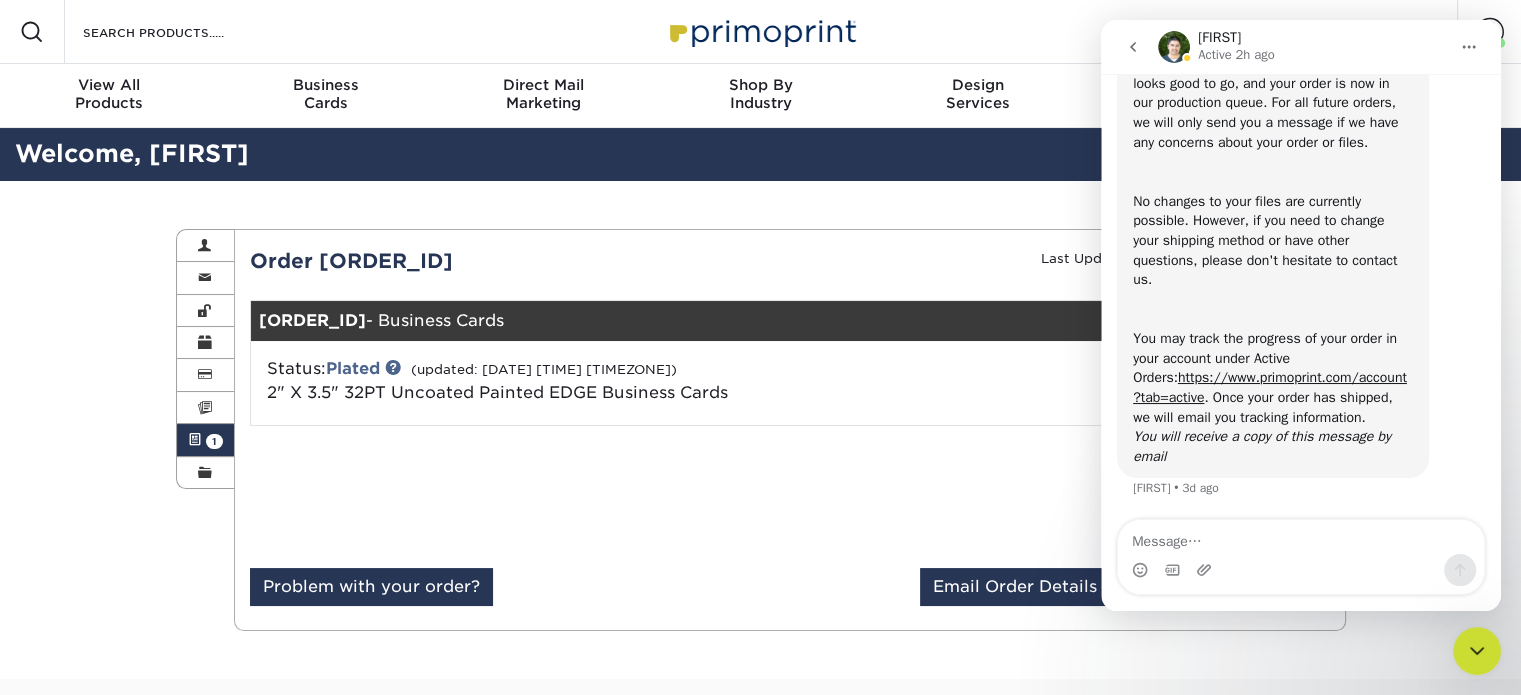 click 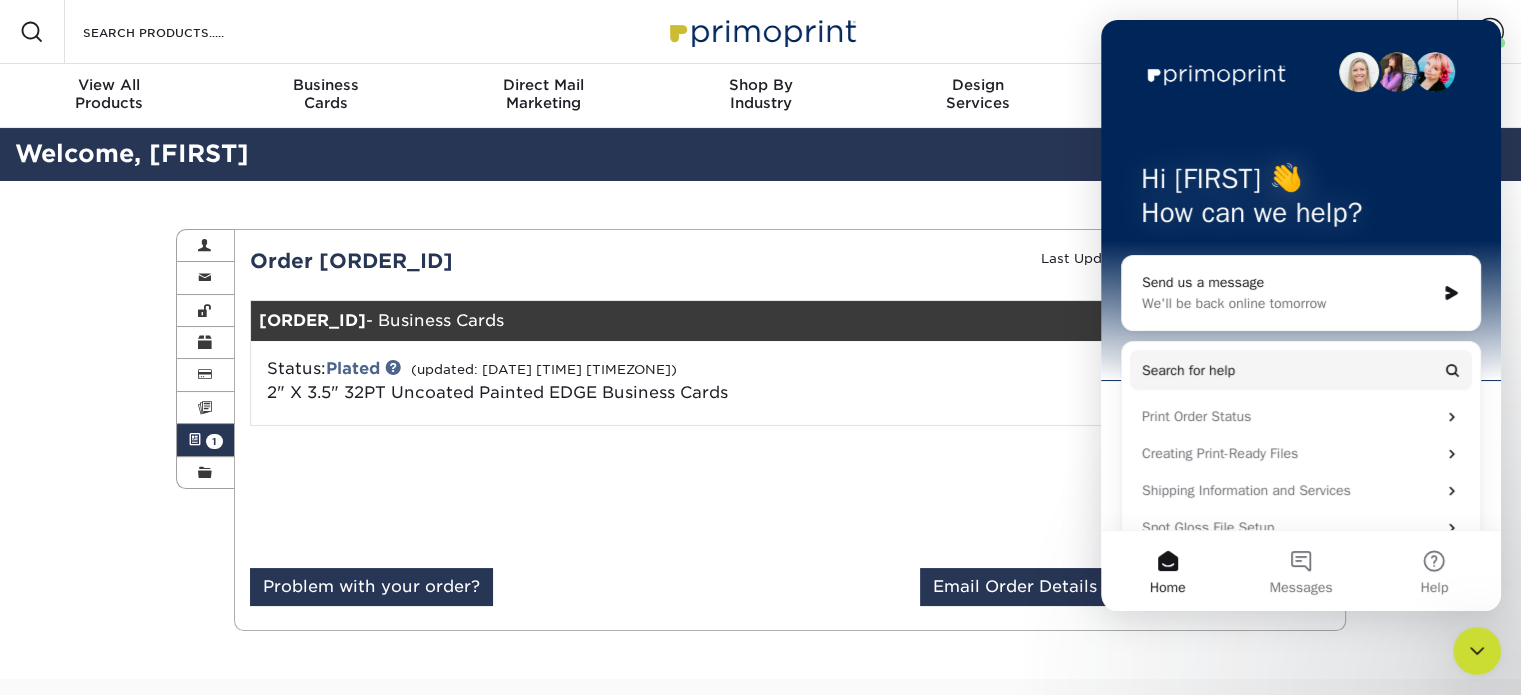 click on "Subtotal:   $217.00
Sales Tax:   $0.00
Shipping:   $8.96
Total:   $225.96" at bounding box center [1067, 497] 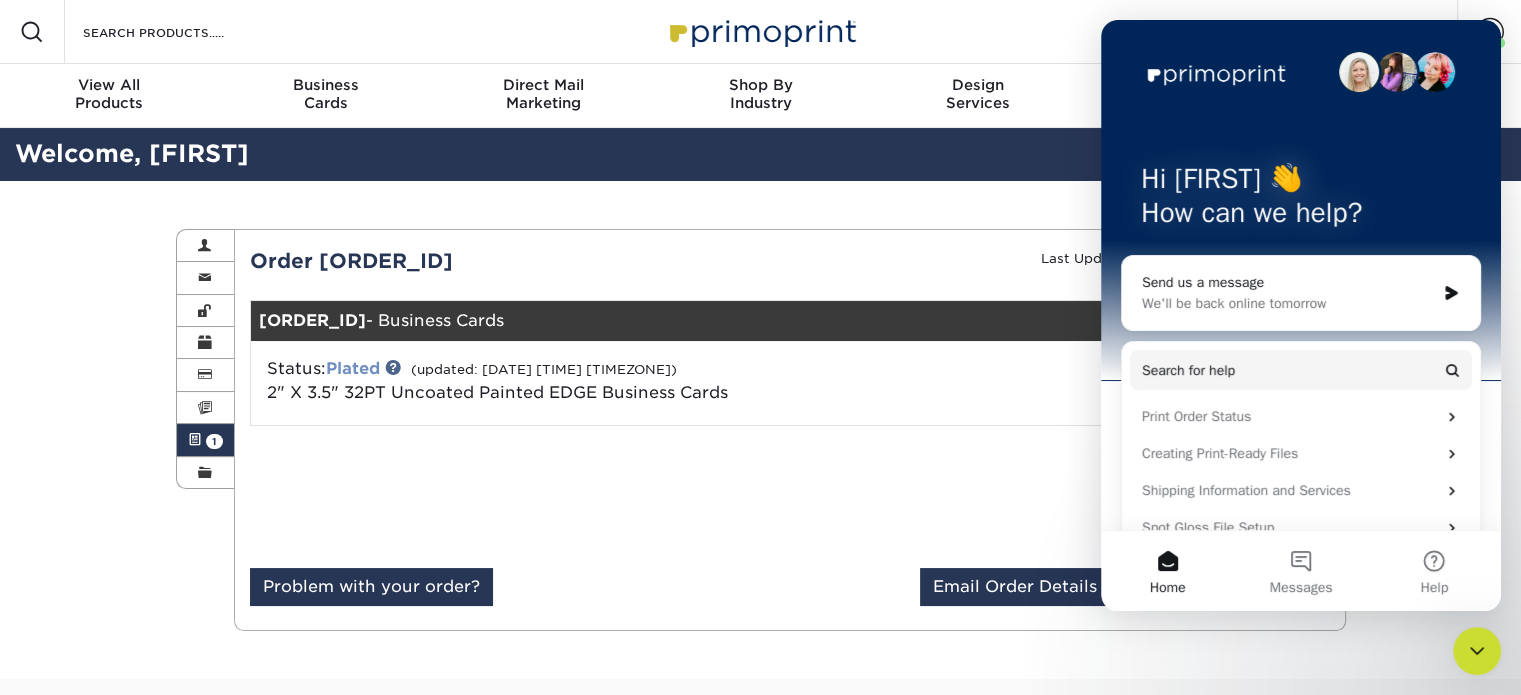 click on "Plated" at bounding box center (353, 368) 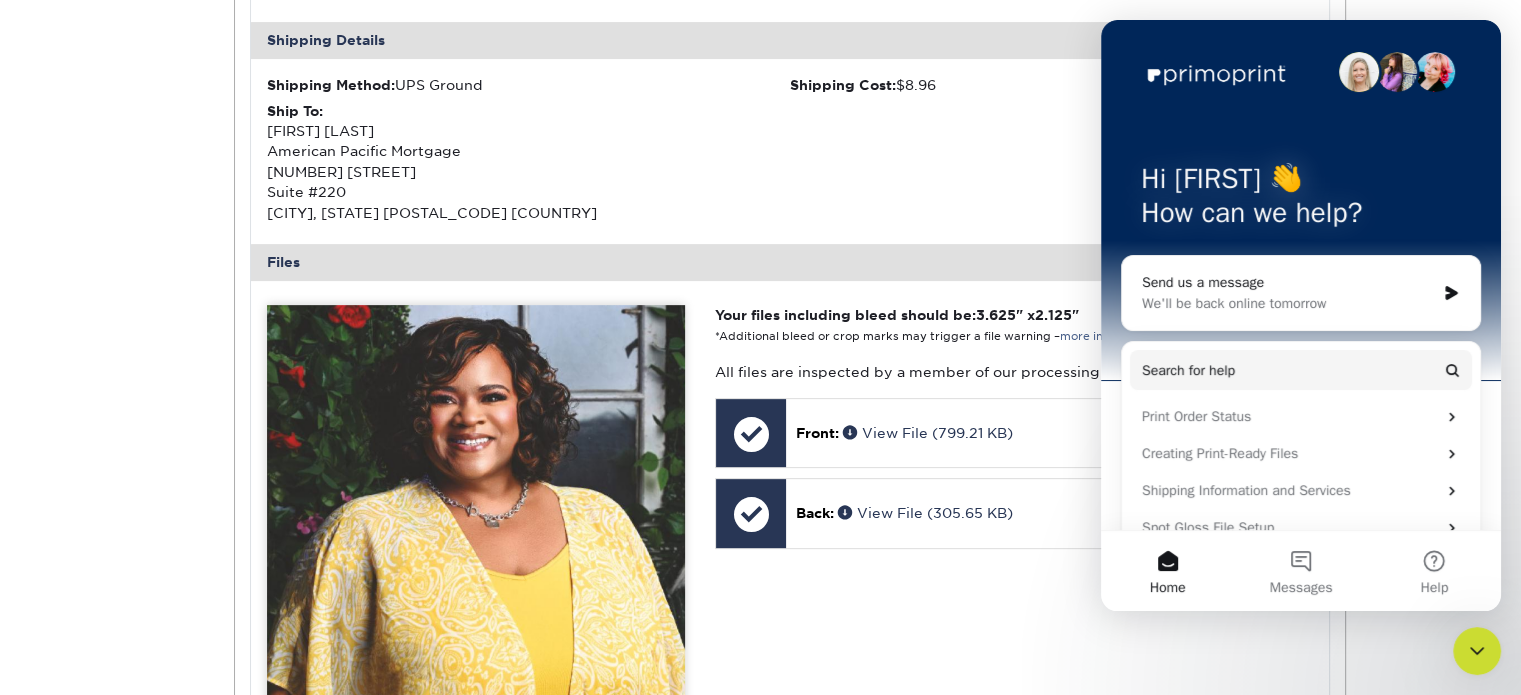 scroll, scrollTop: 200, scrollLeft: 0, axis: vertical 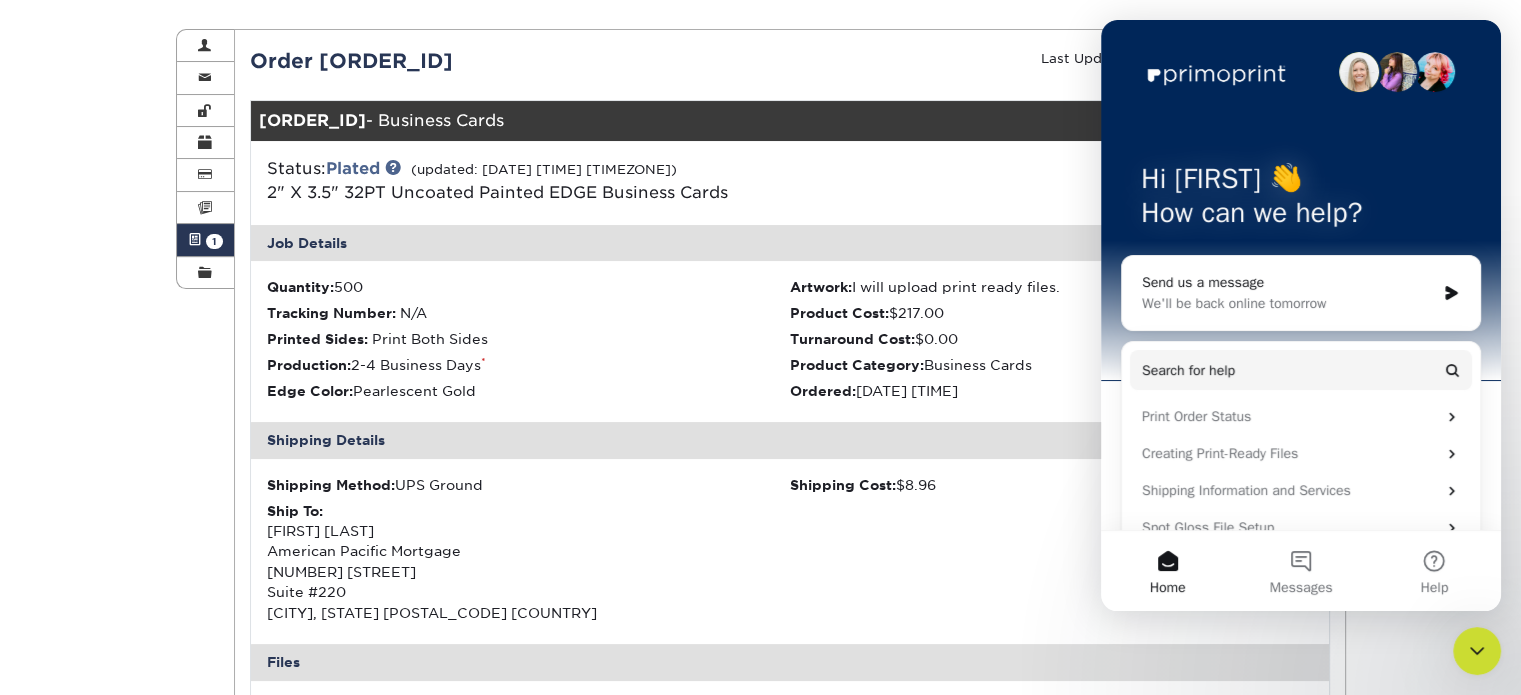 click on "Last Updated: 08/04/2025 5:26am EST" at bounding box center (1067, 61) 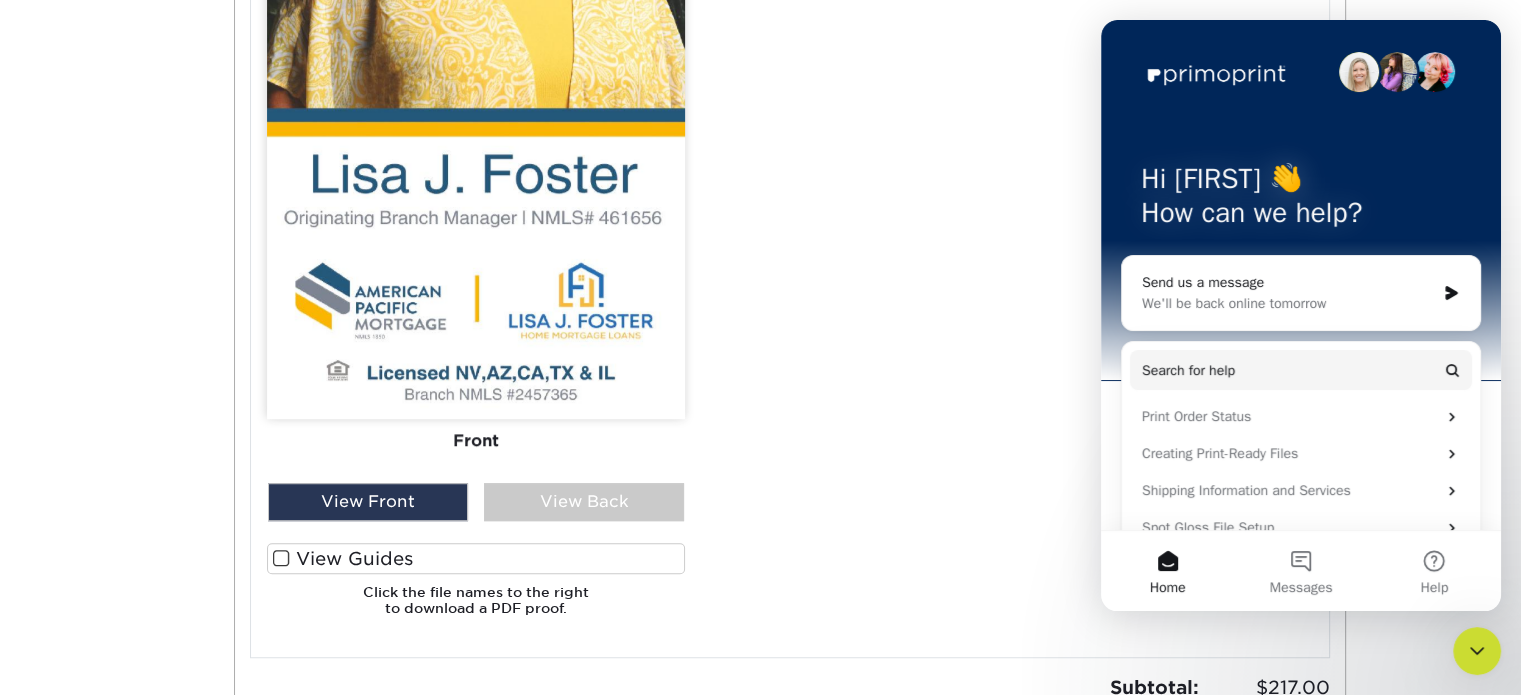 scroll, scrollTop: 1500, scrollLeft: 0, axis: vertical 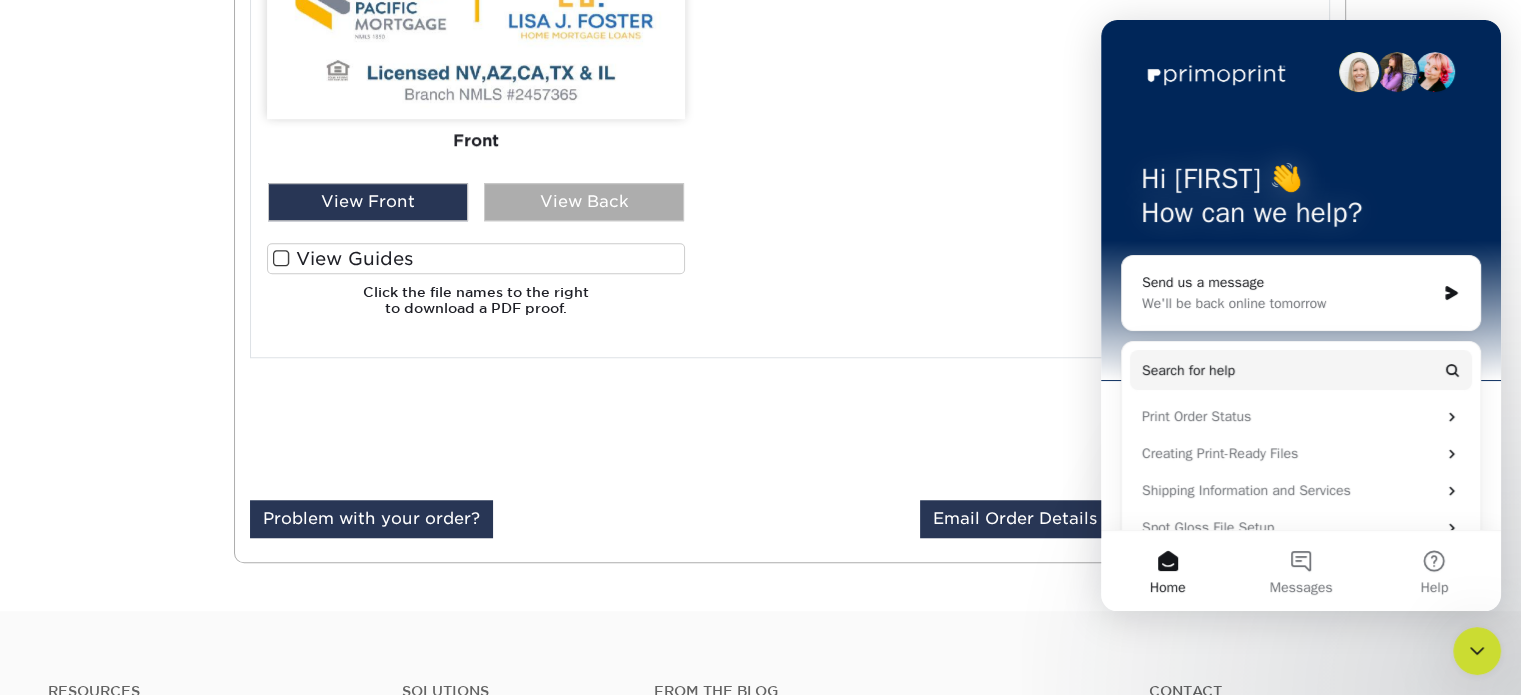 click on "View Back" at bounding box center (584, 202) 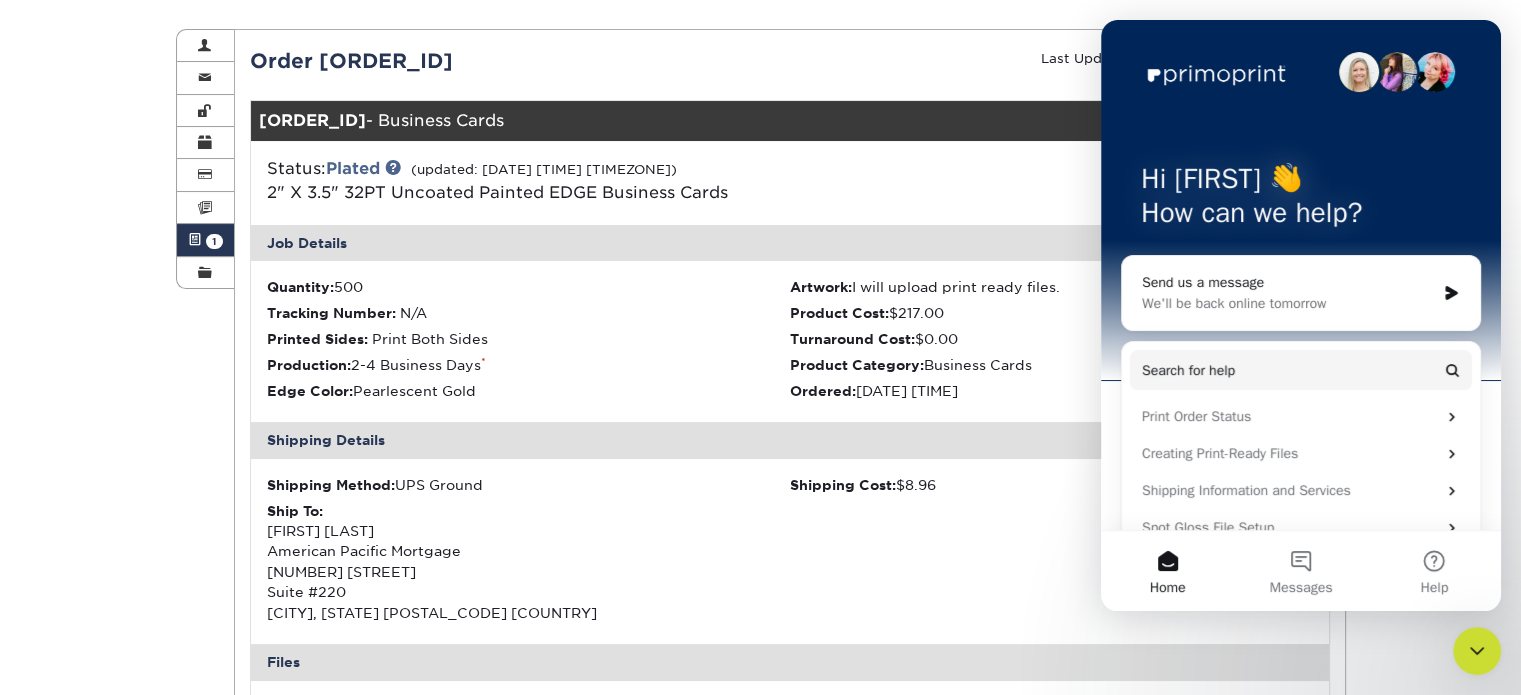 scroll, scrollTop: 100, scrollLeft: 0, axis: vertical 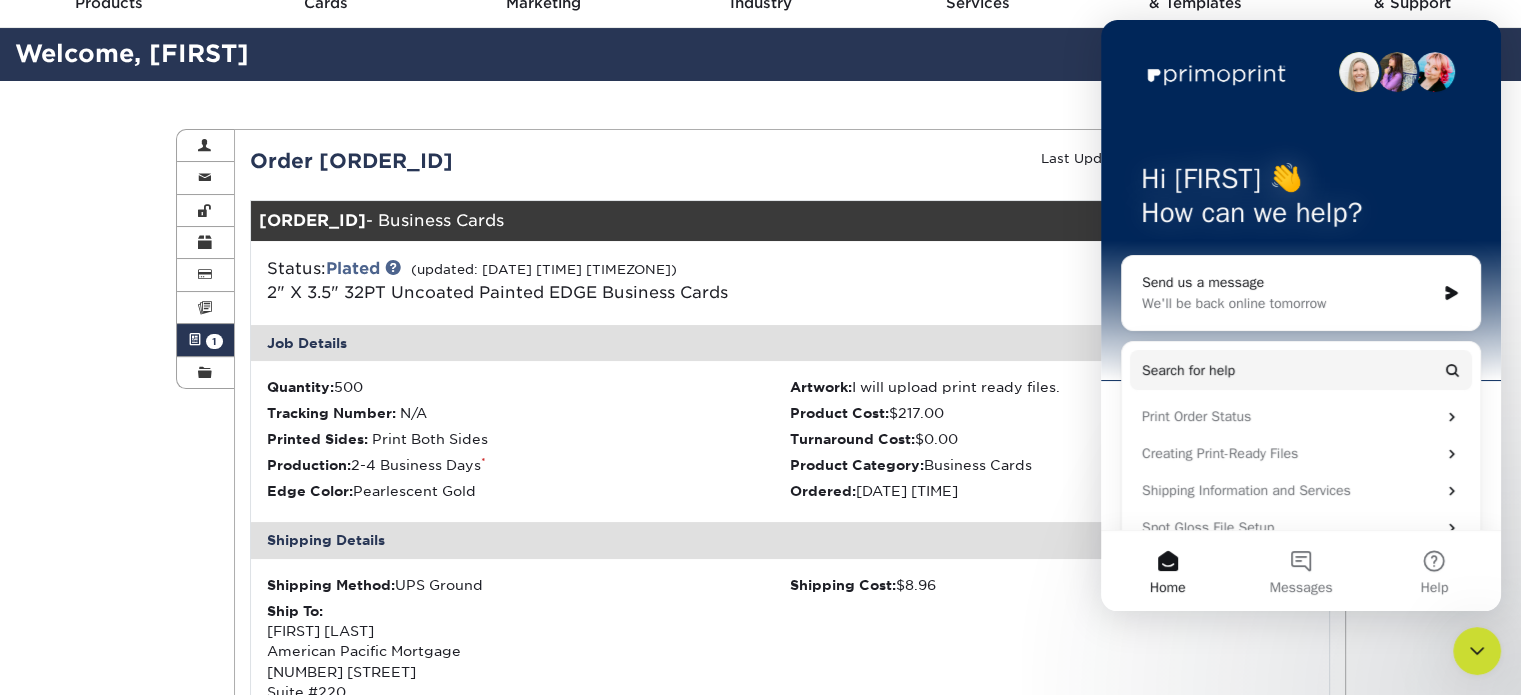 click on "Last Updated: 08/04/2025 5:26am EST" at bounding box center [1067, 161] 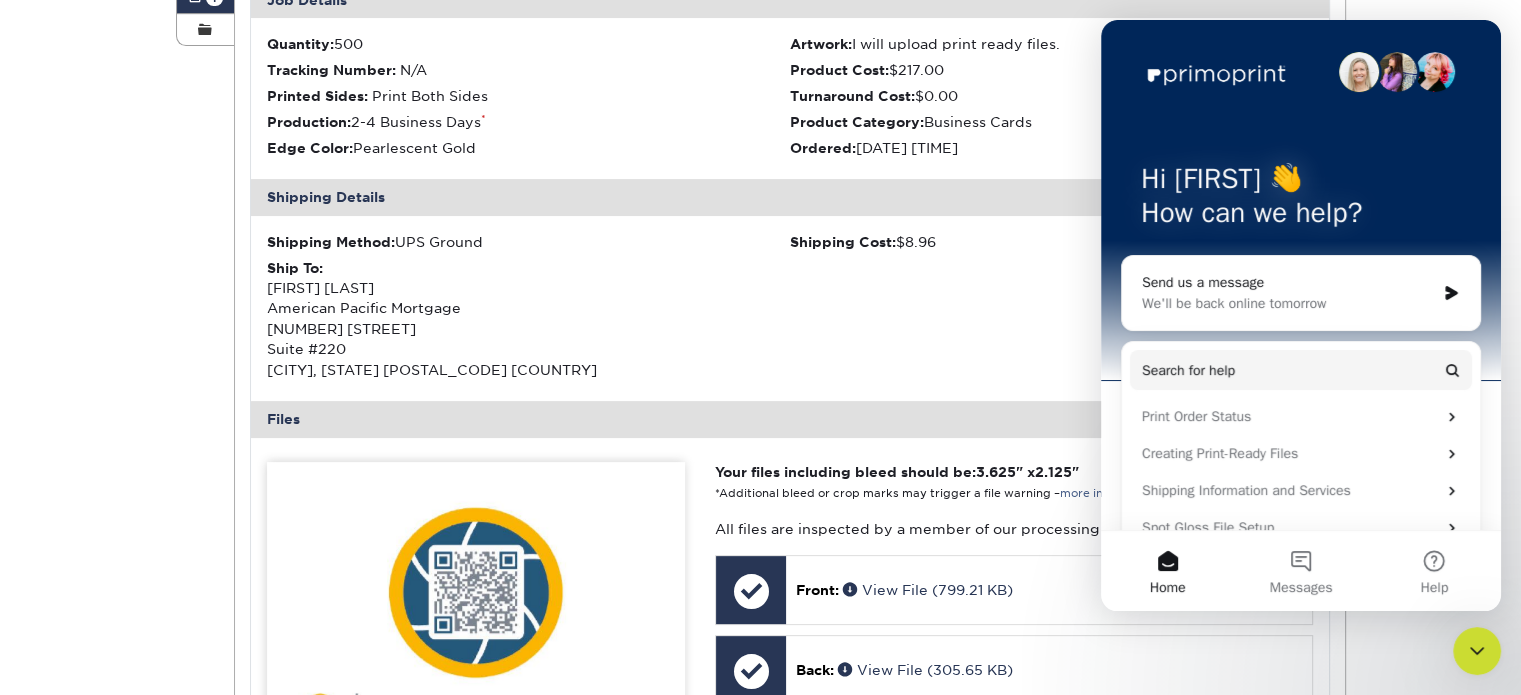 scroll, scrollTop: 600, scrollLeft: 0, axis: vertical 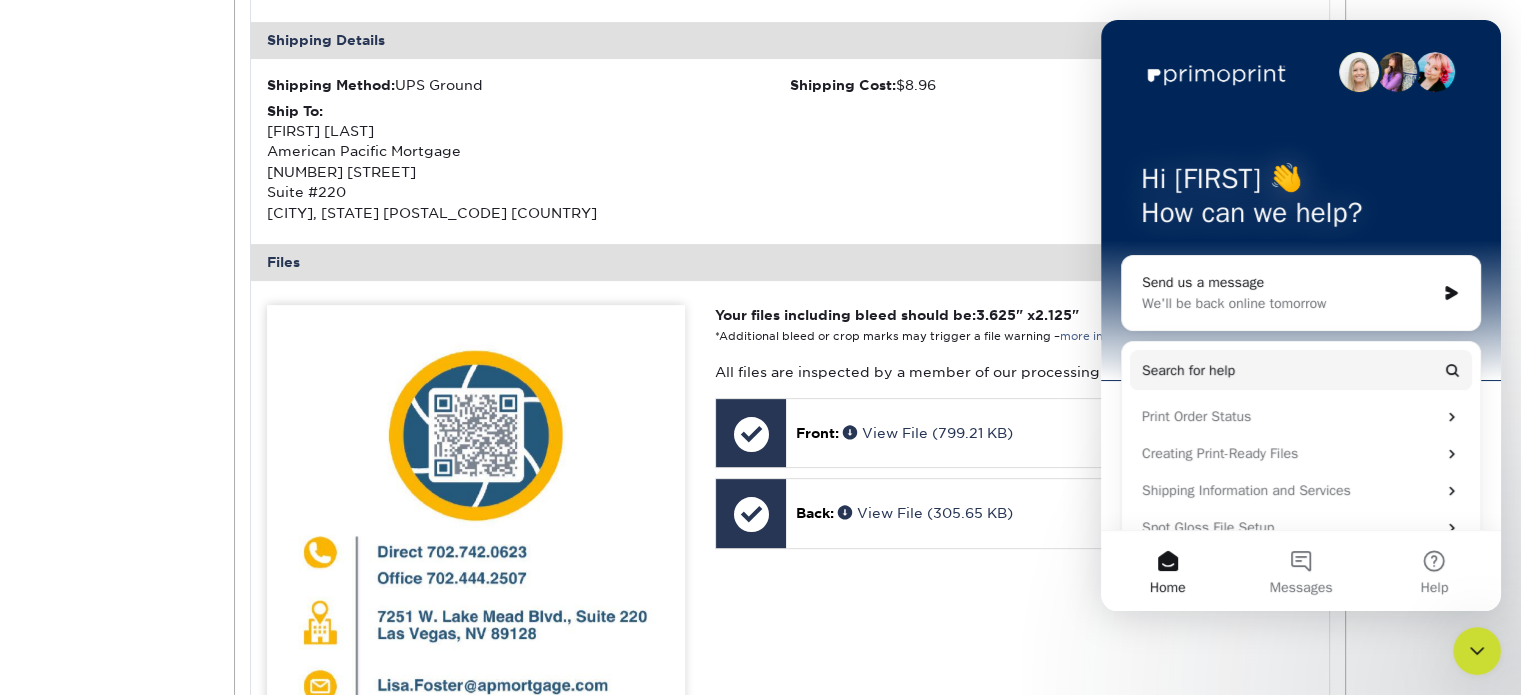 click on "Hi Lisa 👋 How can we help?" at bounding box center (1301, 200) 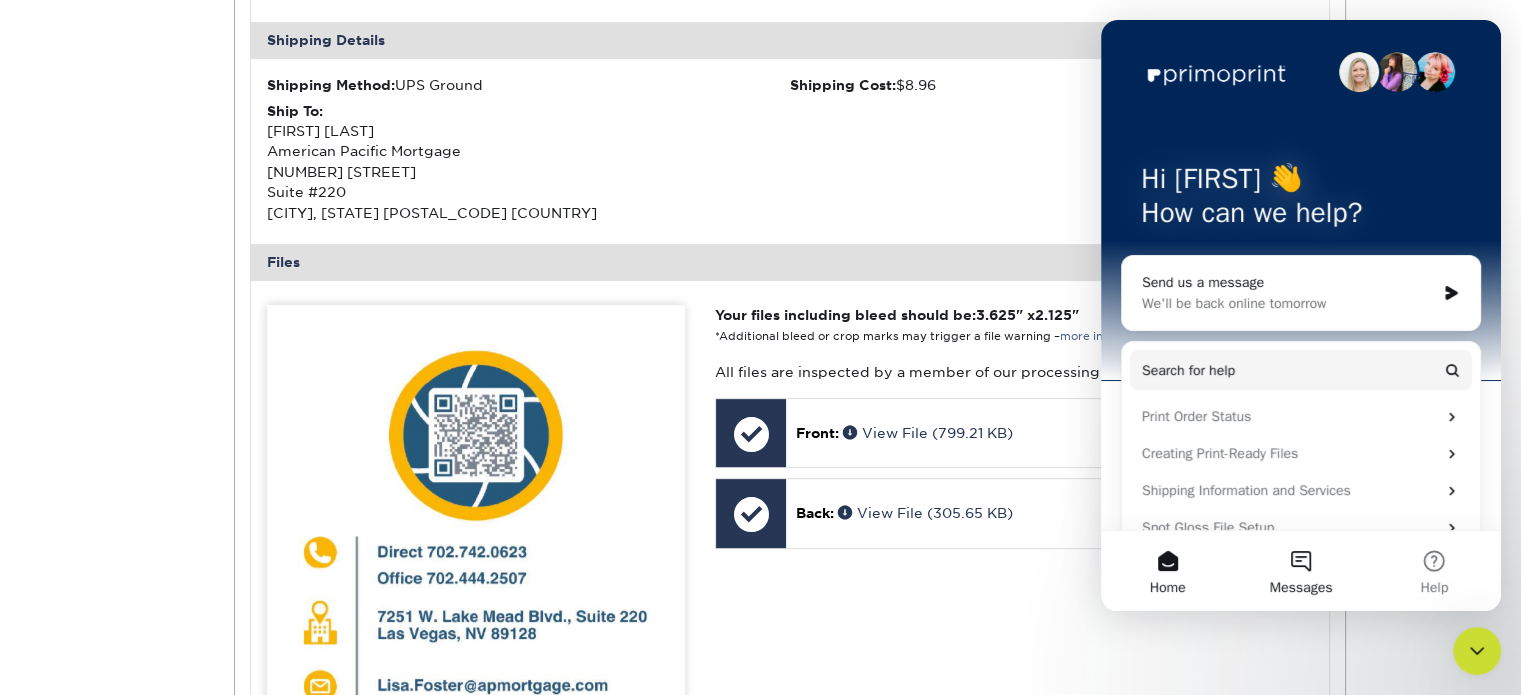click on "Messages" at bounding box center (1300, 571) 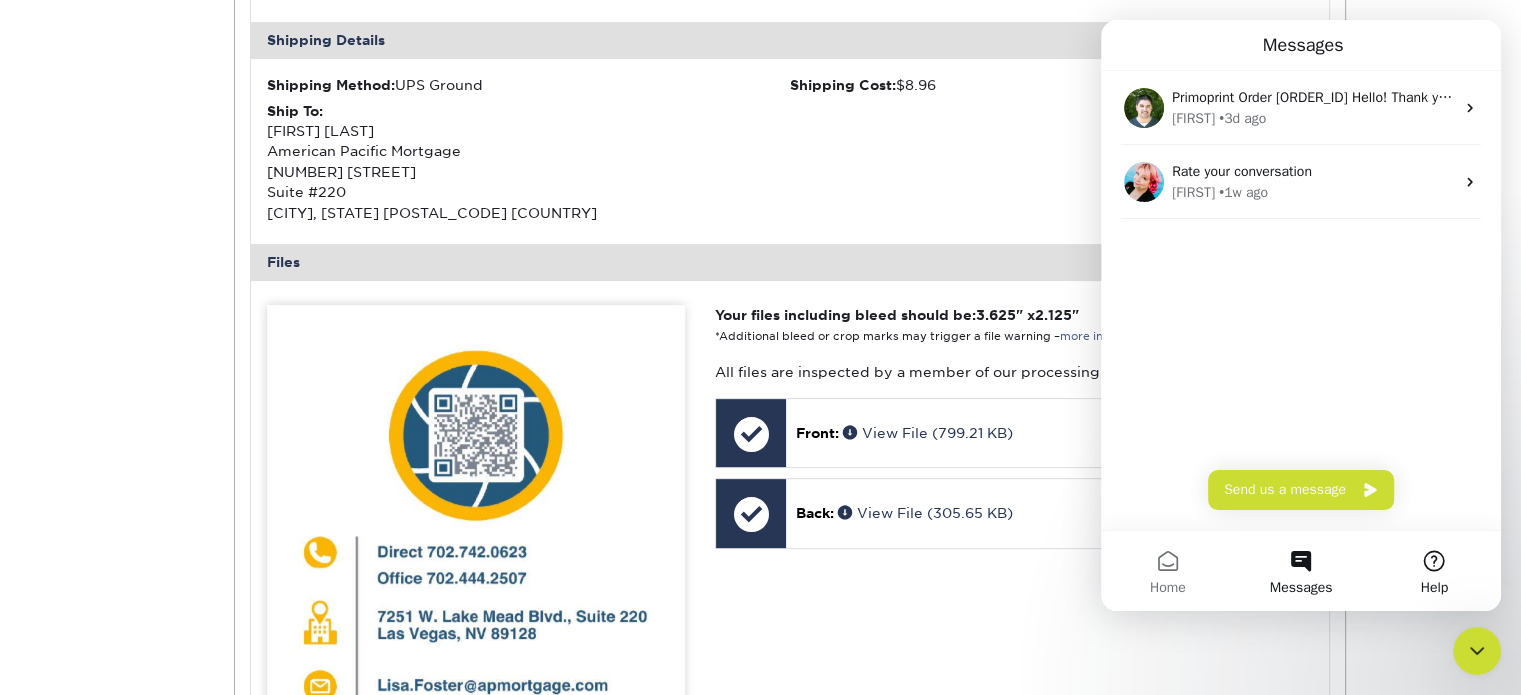 click on "Help" at bounding box center [1434, 571] 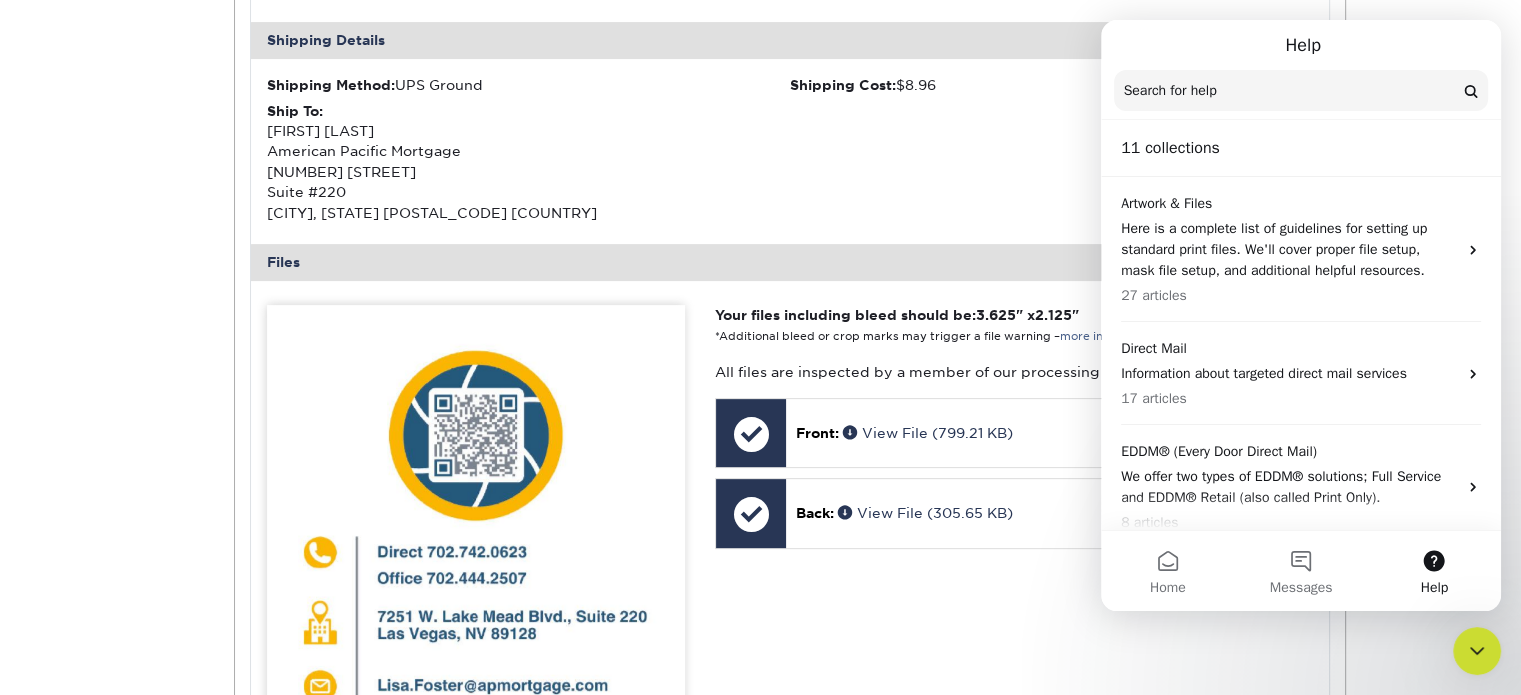 click 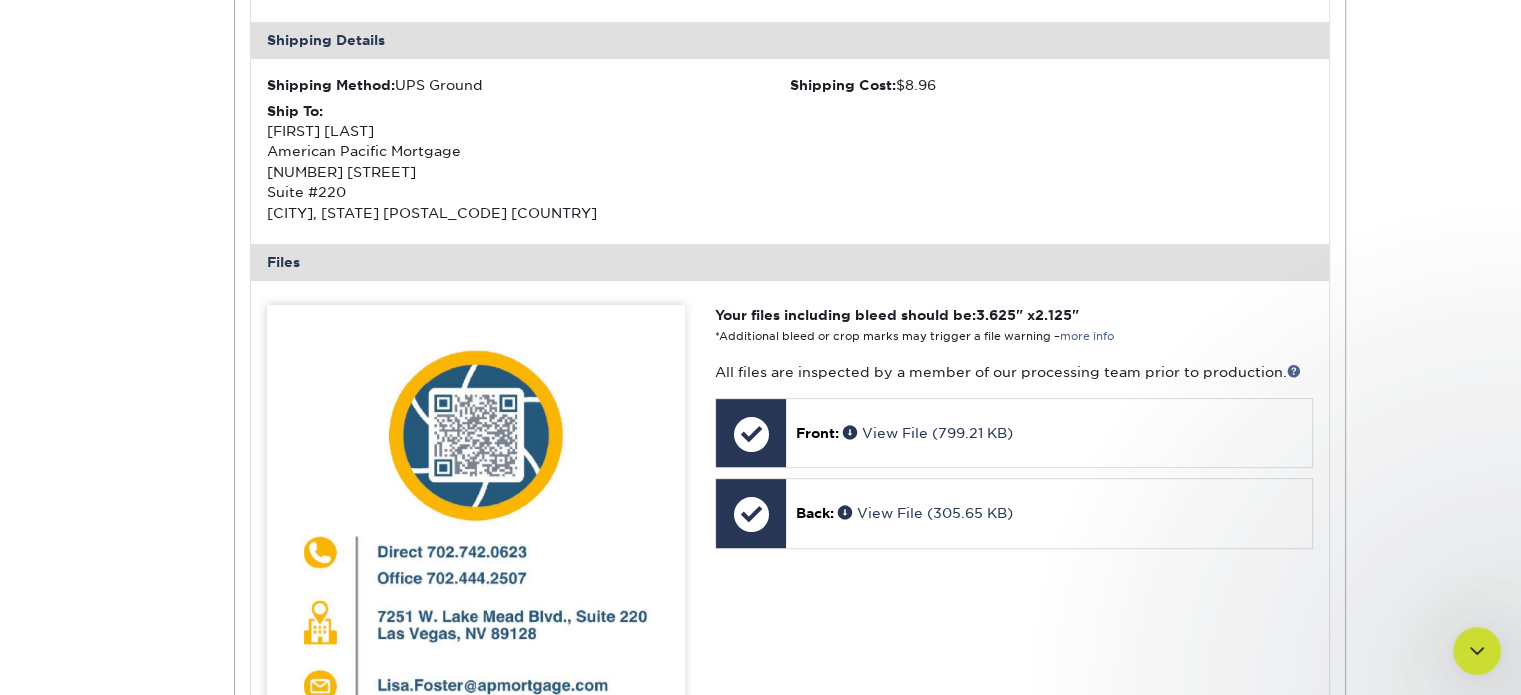 scroll, scrollTop: 0, scrollLeft: 0, axis: both 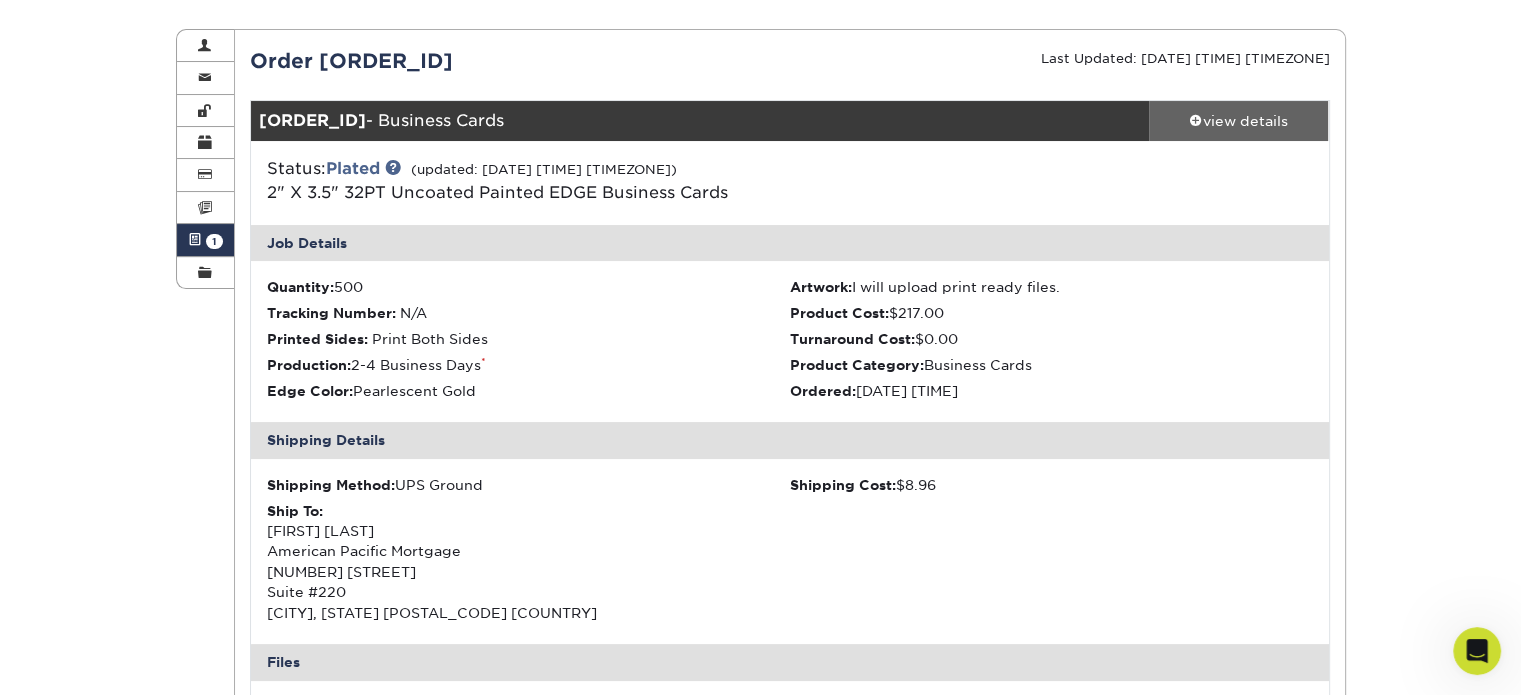 click on "view details" at bounding box center (1239, 121) 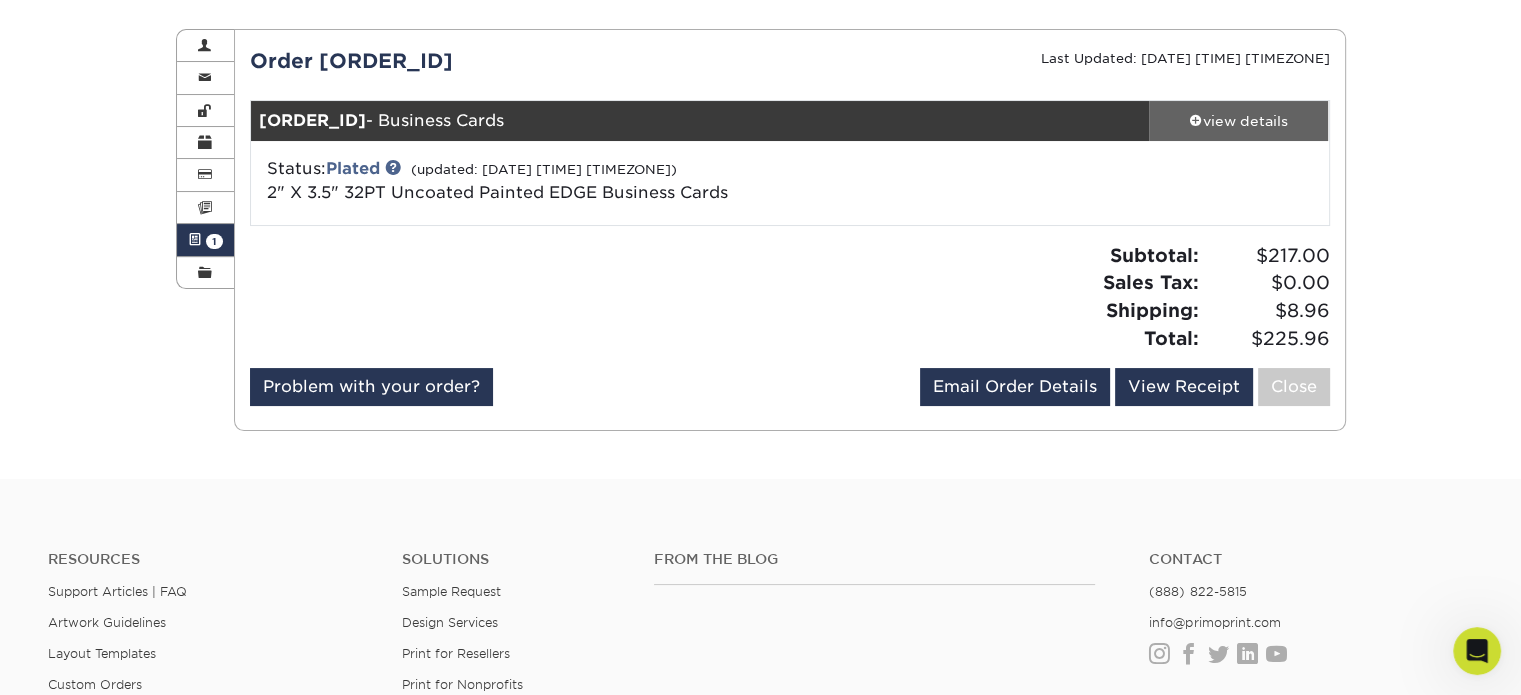 click on "view details" at bounding box center [1239, 121] 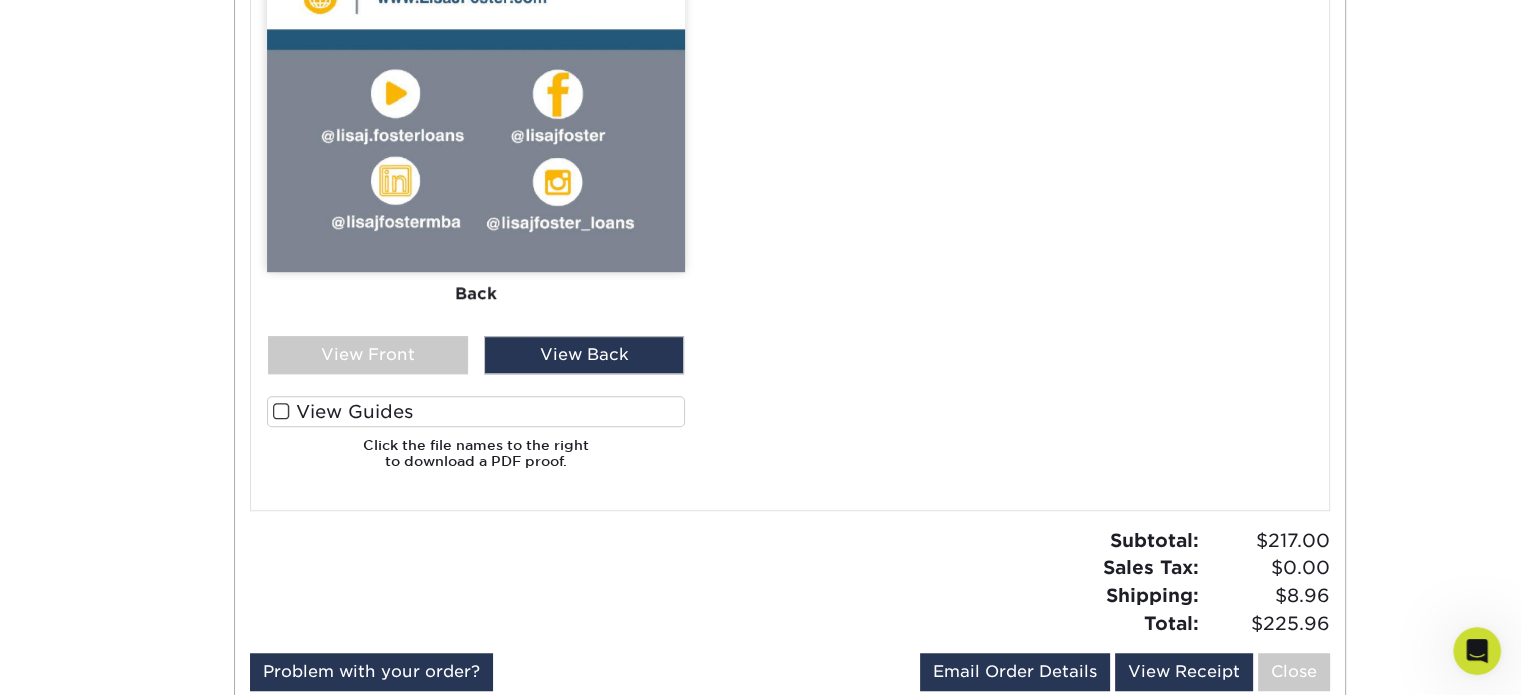 scroll, scrollTop: 1500, scrollLeft: 0, axis: vertical 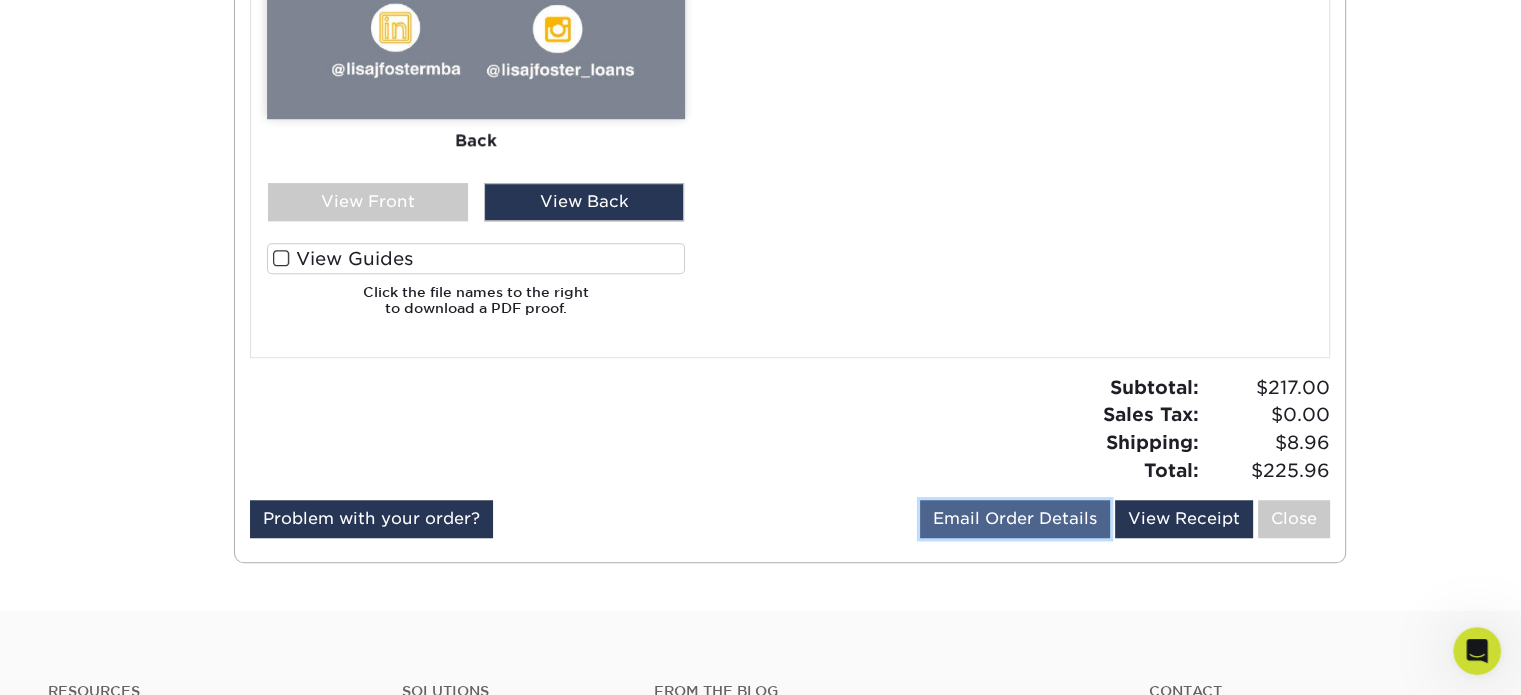 click on "Email Order Details" at bounding box center (1015, 519) 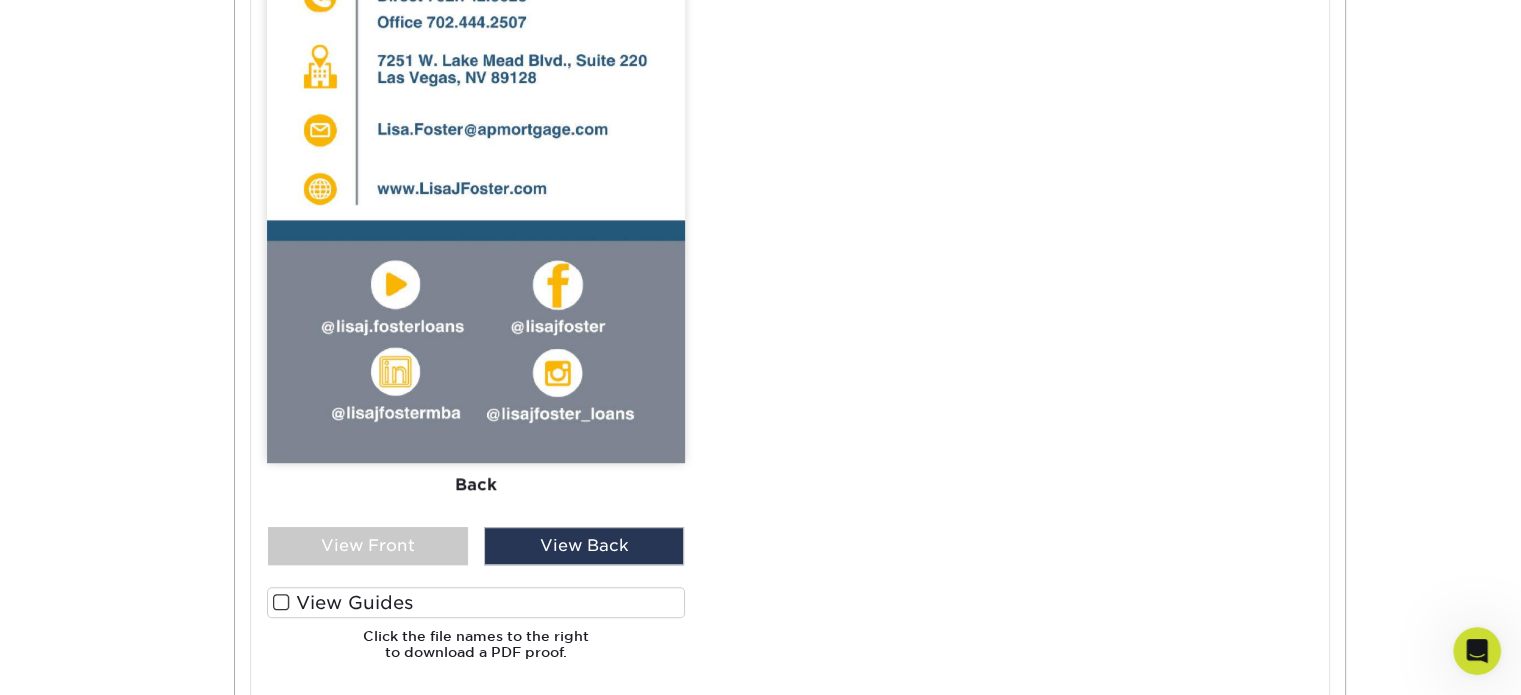 scroll, scrollTop: 1200, scrollLeft: 0, axis: vertical 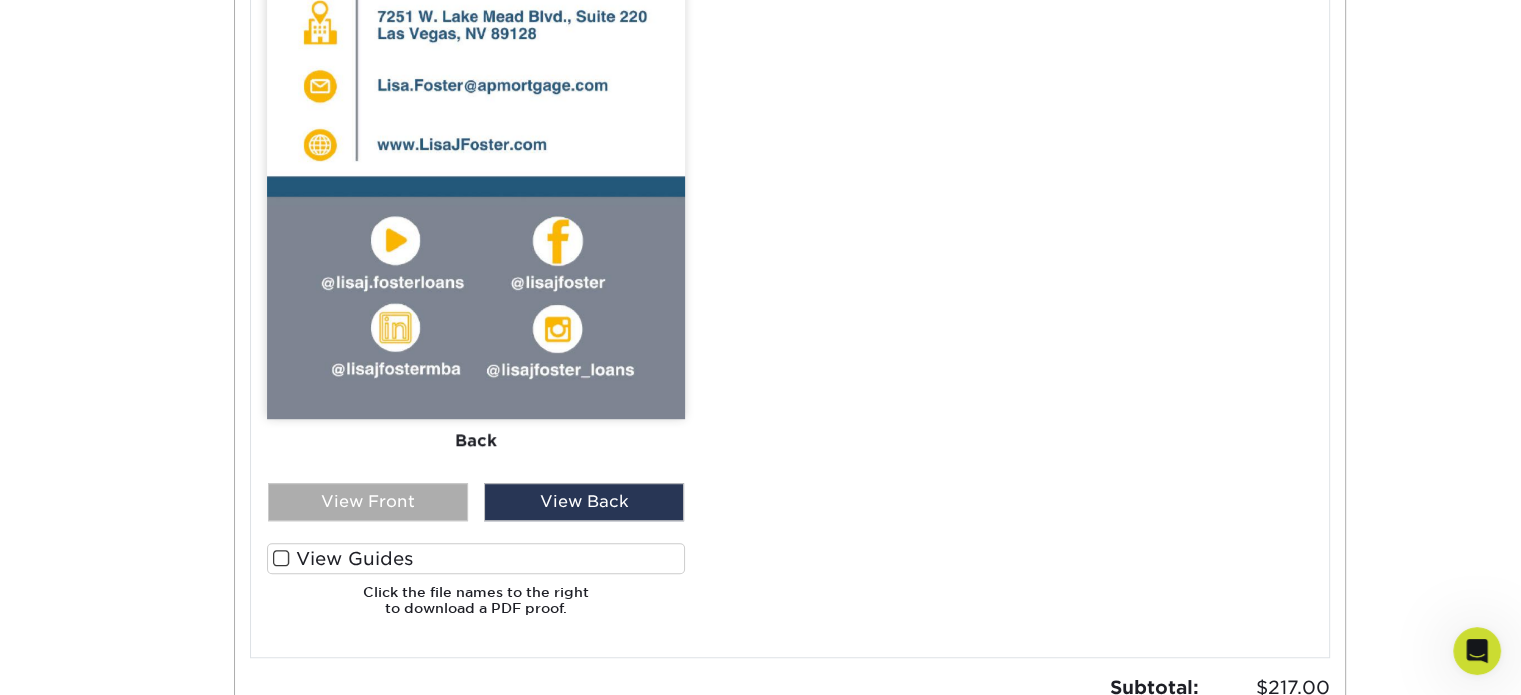 click on "View Front" at bounding box center [368, 502] 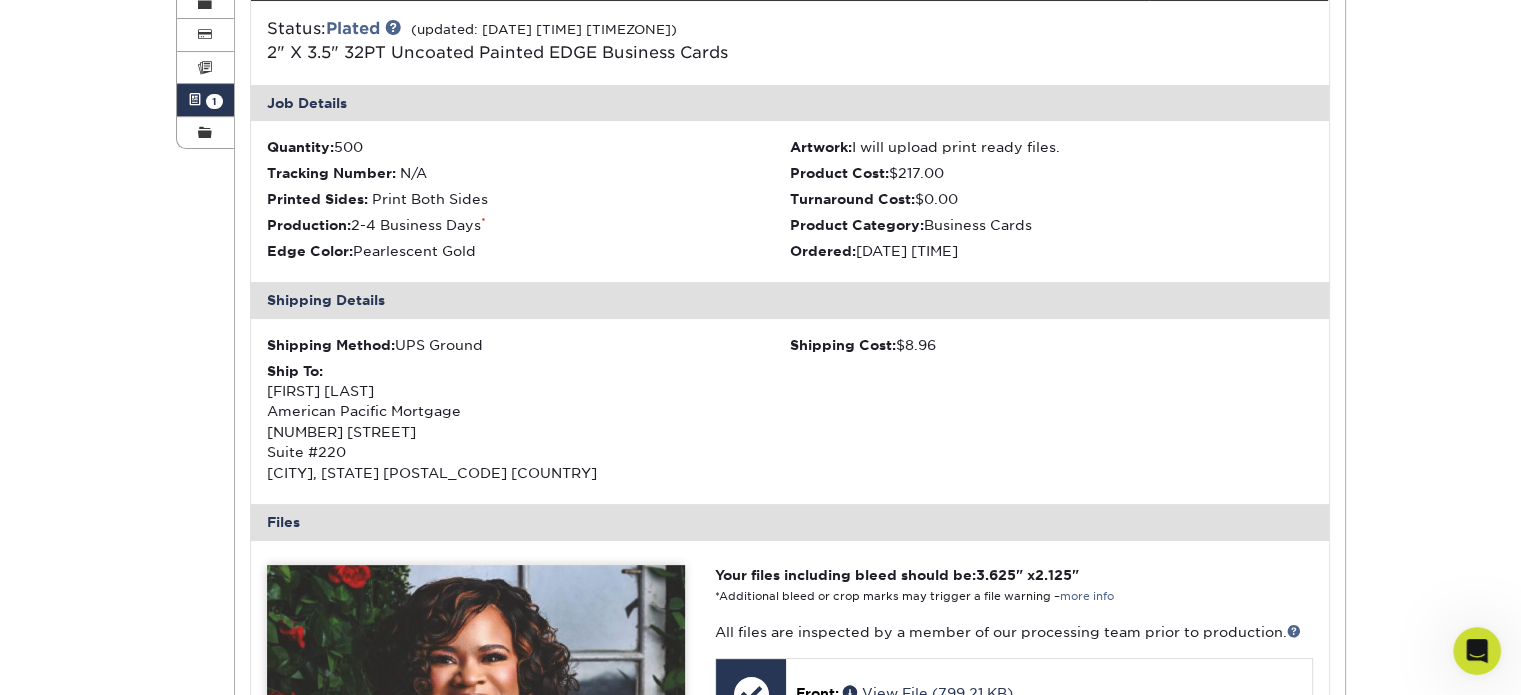 scroll, scrollTop: 100, scrollLeft: 0, axis: vertical 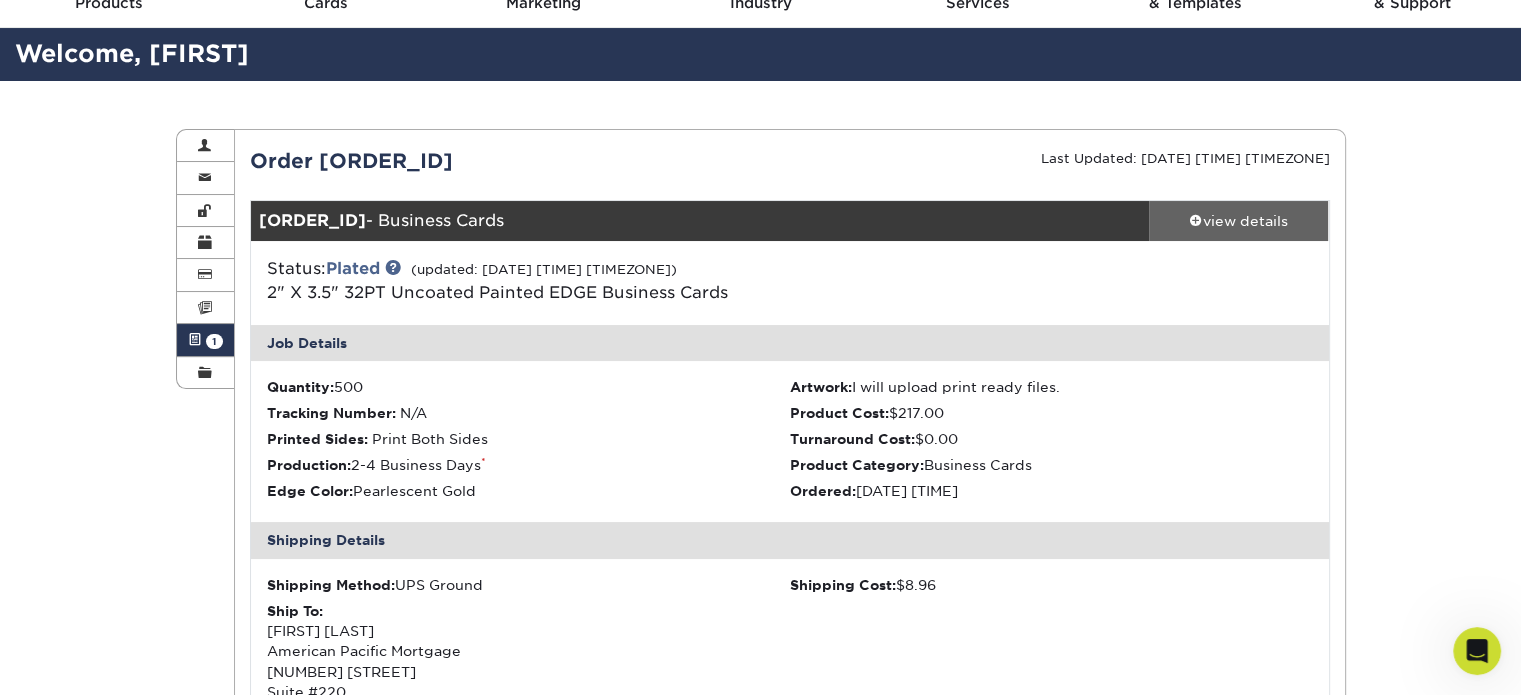 click at bounding box center (1196, 220) 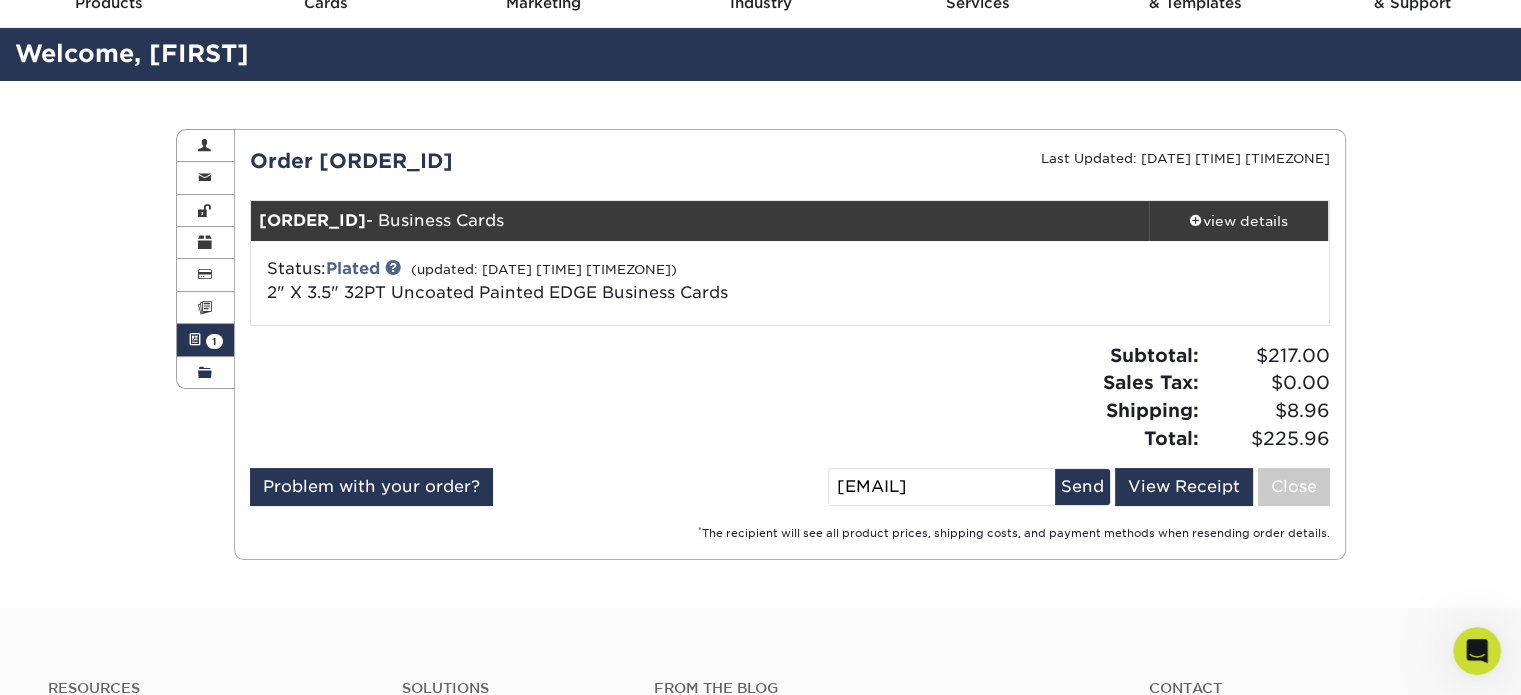 click on "Order History" at bounding box center [206, 372] 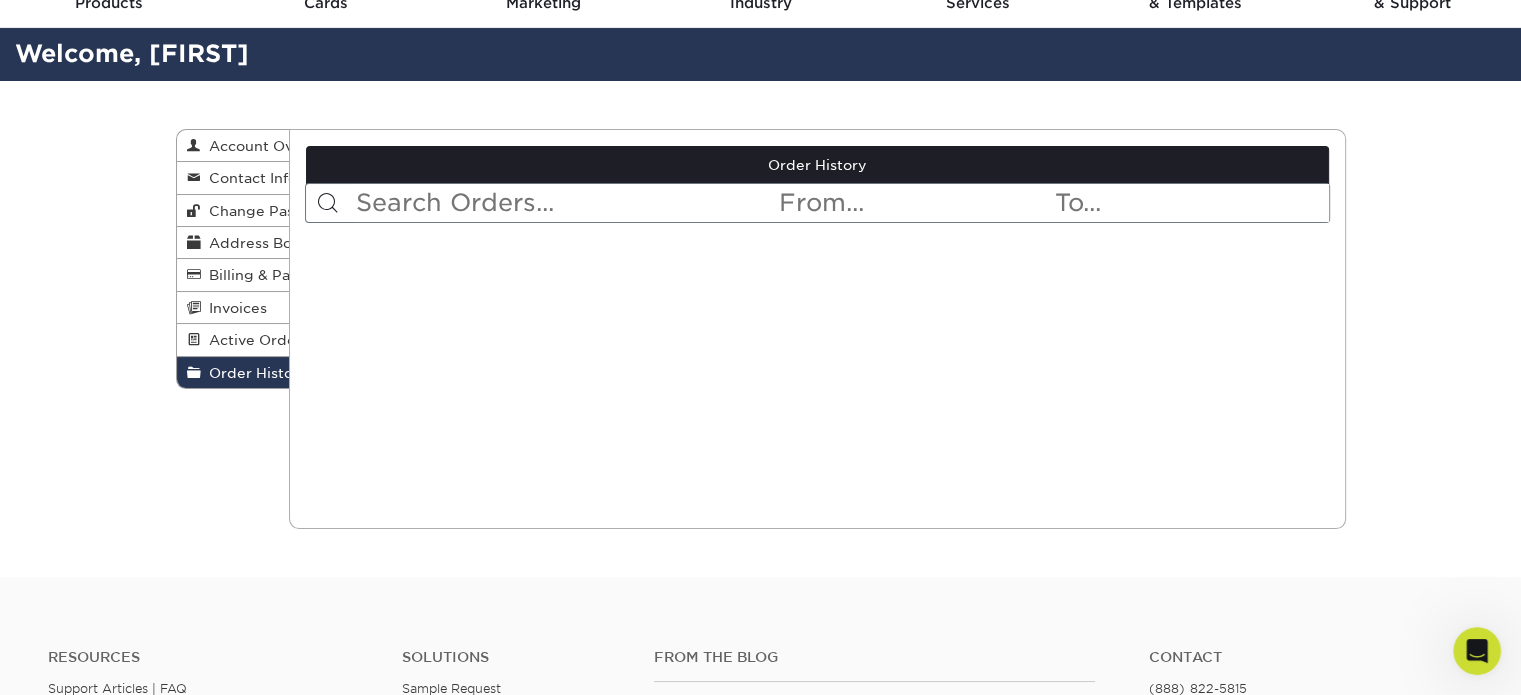 scroll, scrollTop: 0, scrollLeft: 0, axis: both 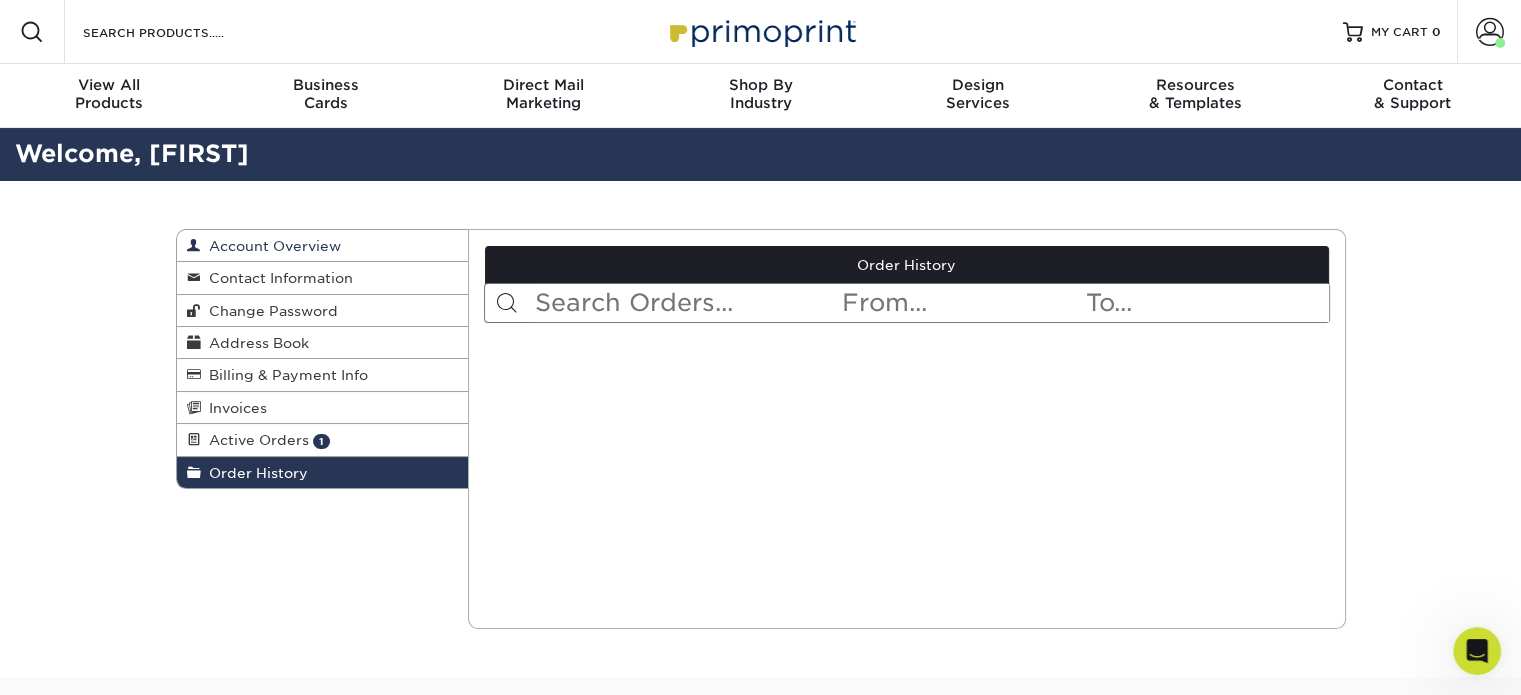 click on "Account Overview" at bounding box center [271, 246] 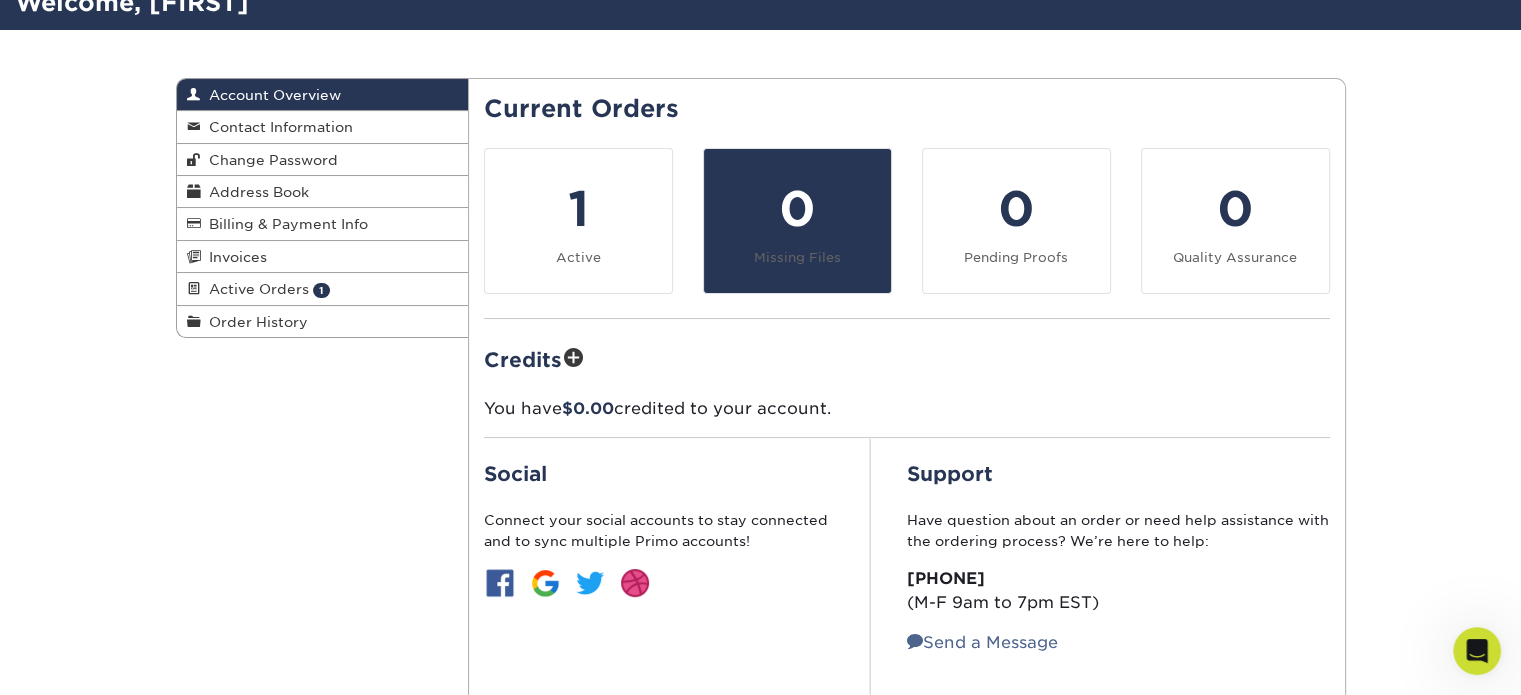 scroll, scrollTop: 0, scrollLeft: 0, axis: both 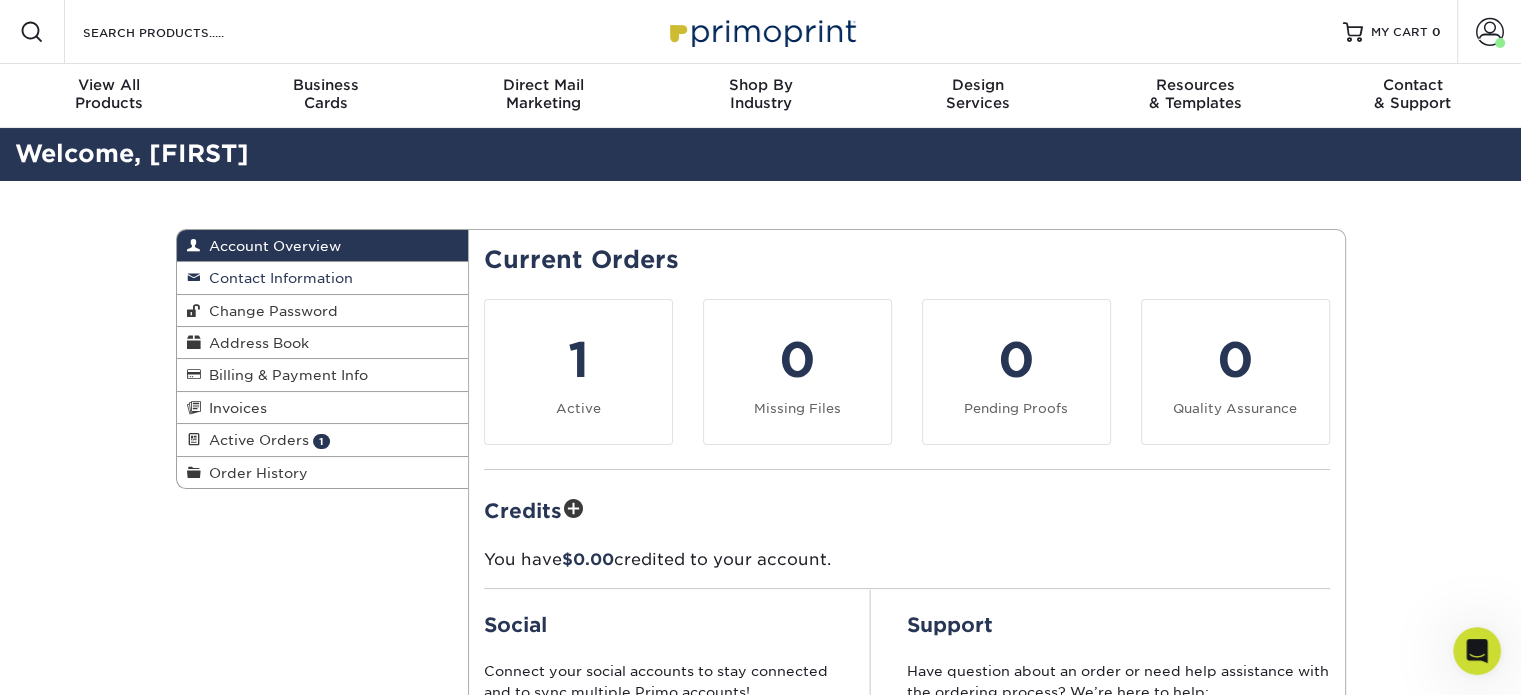 click on "Contact Information" at bounding box center (277, 278) 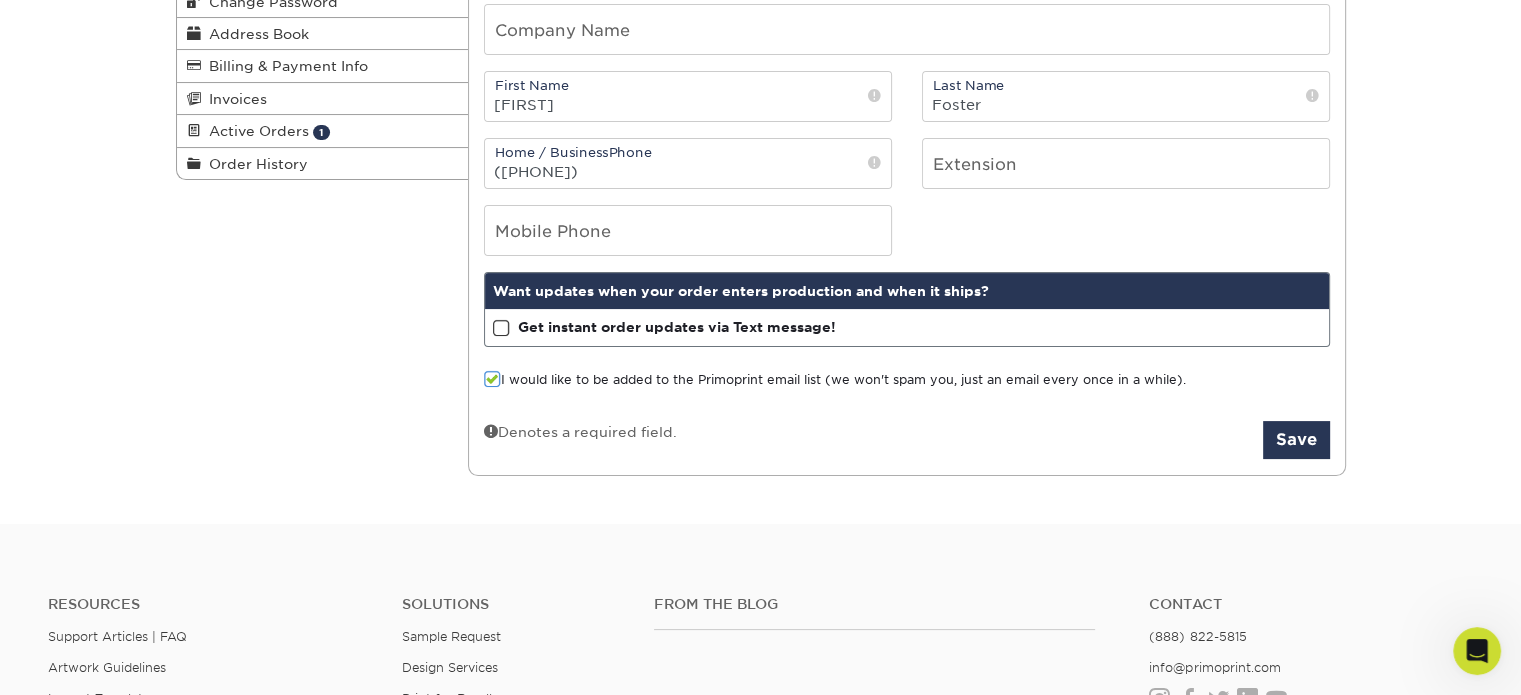 scroll, scrollTop: 220, scrollLeft: 0, axis: vertical 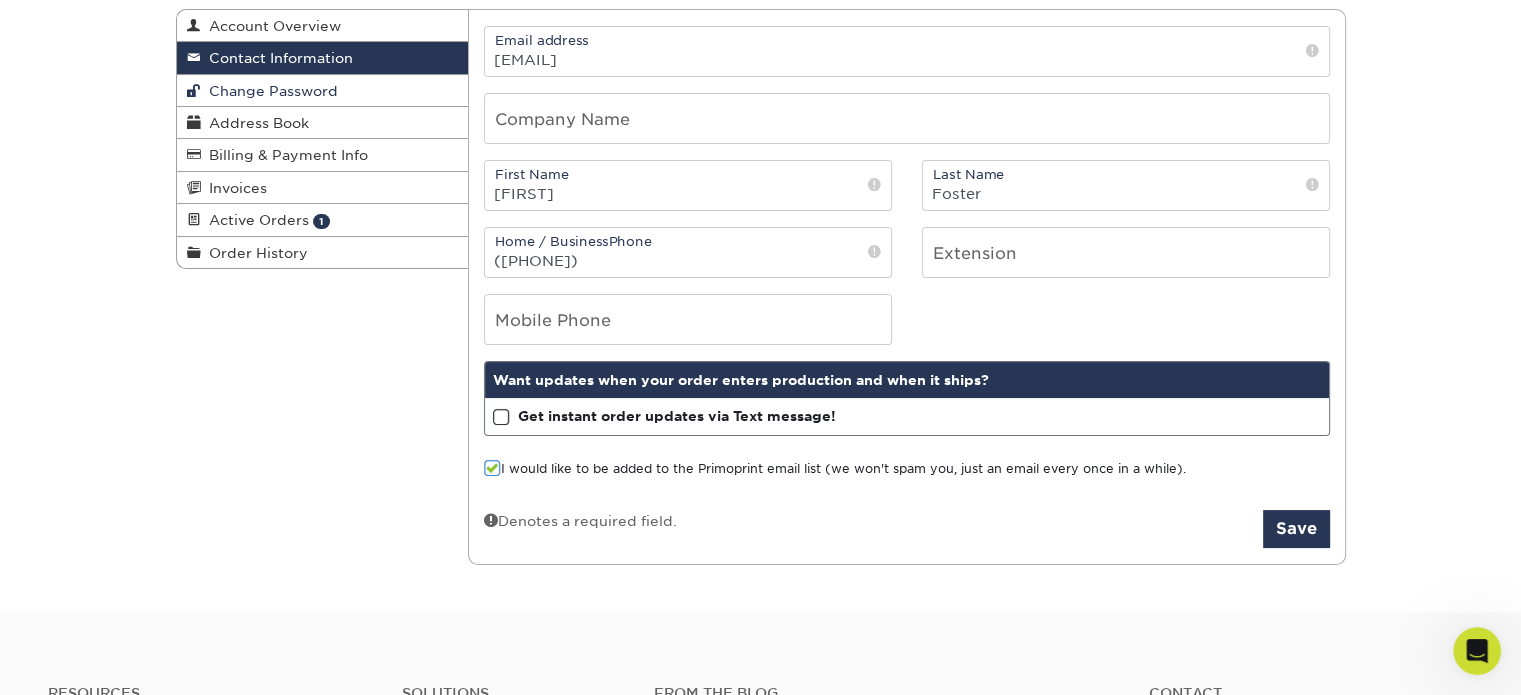 click on "Change Password" at bounding box center [269, 91] 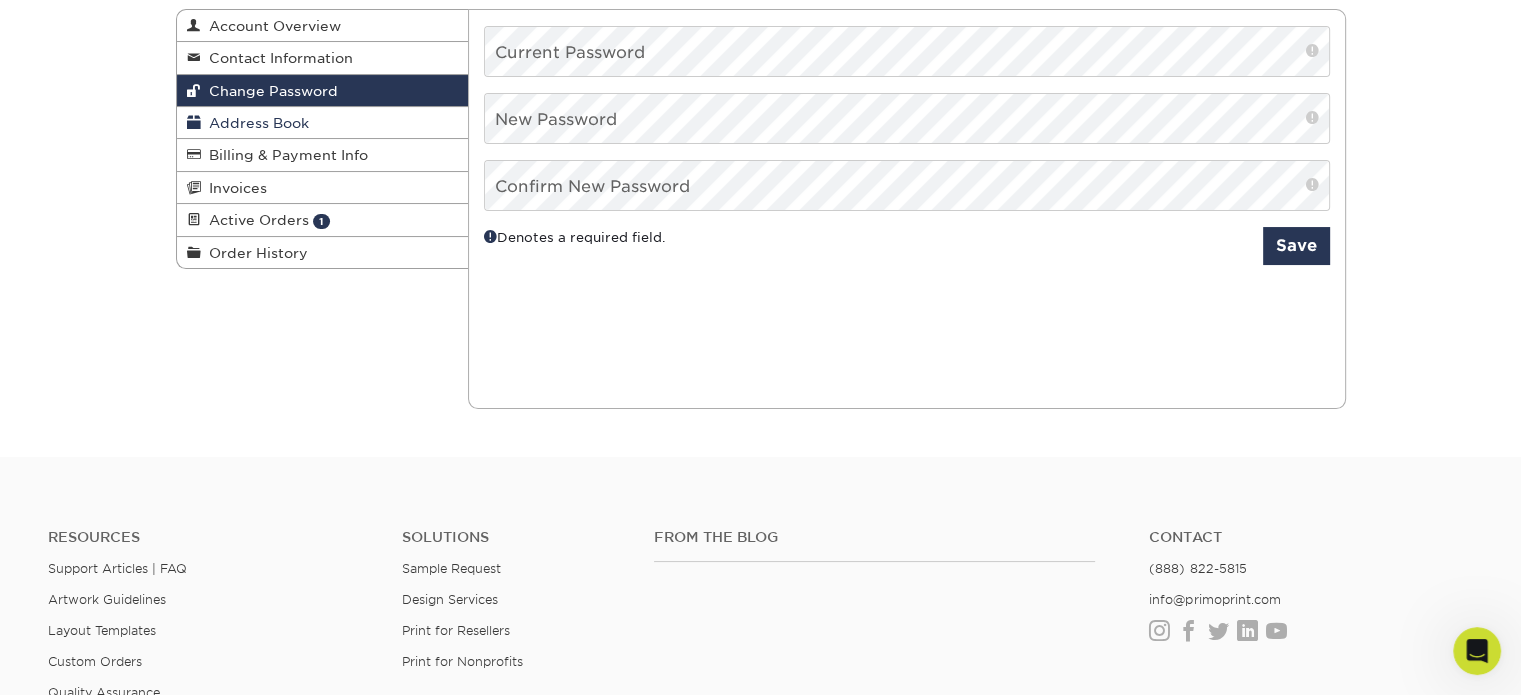 click on "Address Book" at bounding box center [255, 123] 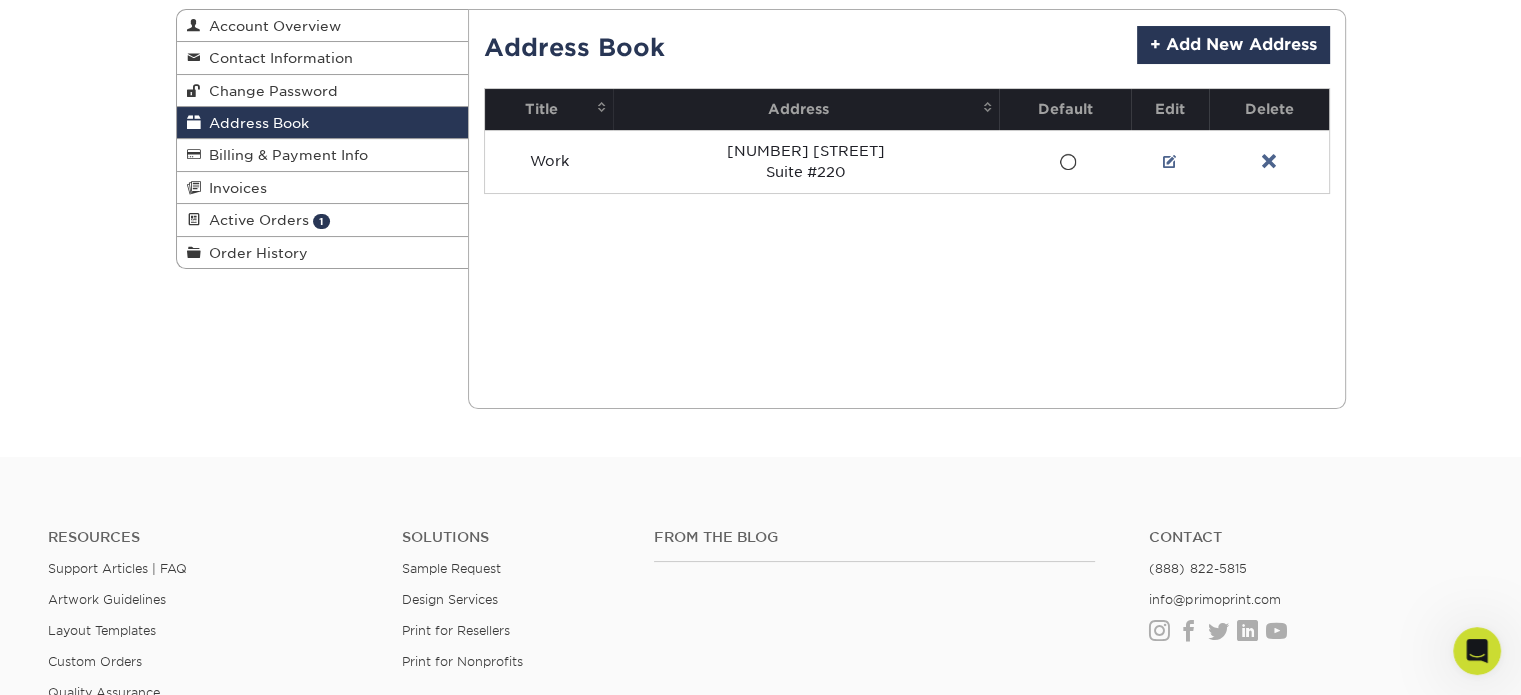click on "Address Book" at bounding box center [323, 123] 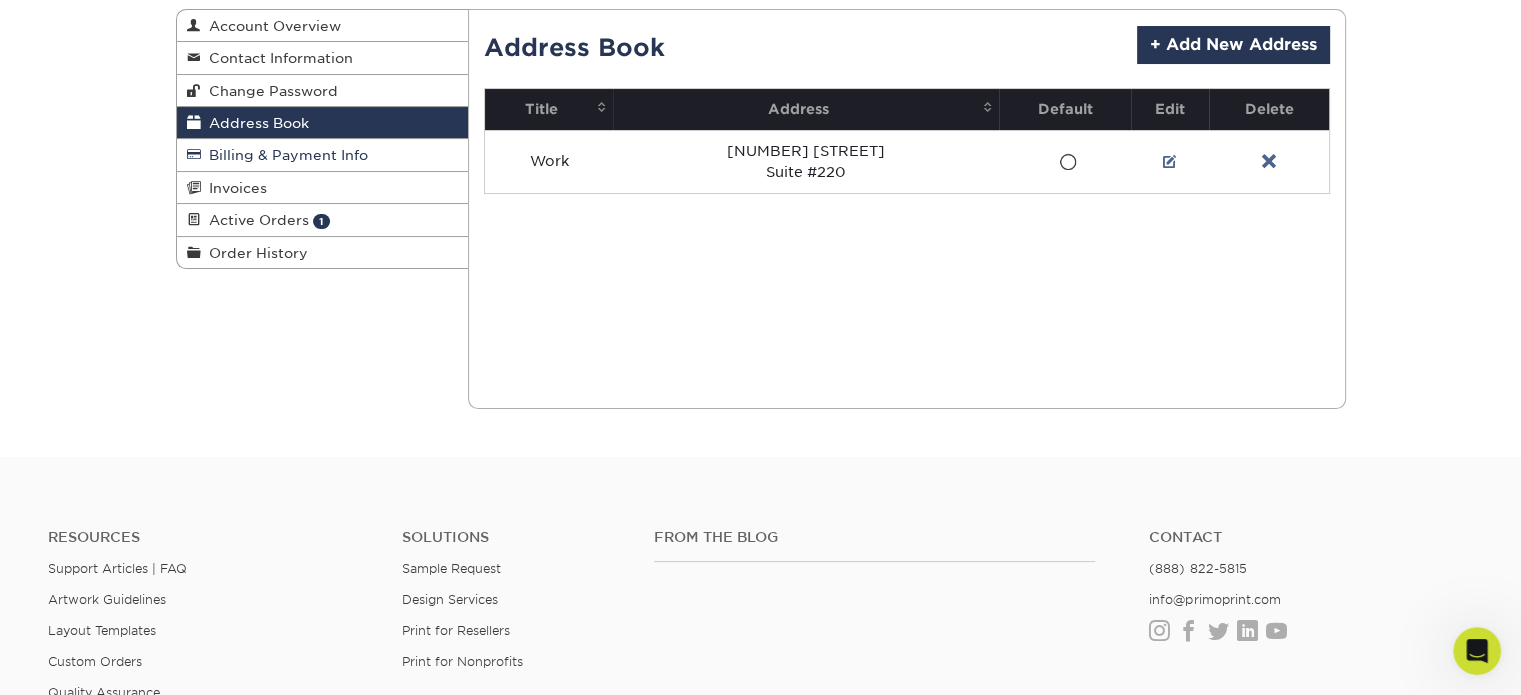 click on "Billing & Payment Info" at bounding box center [284, 155] 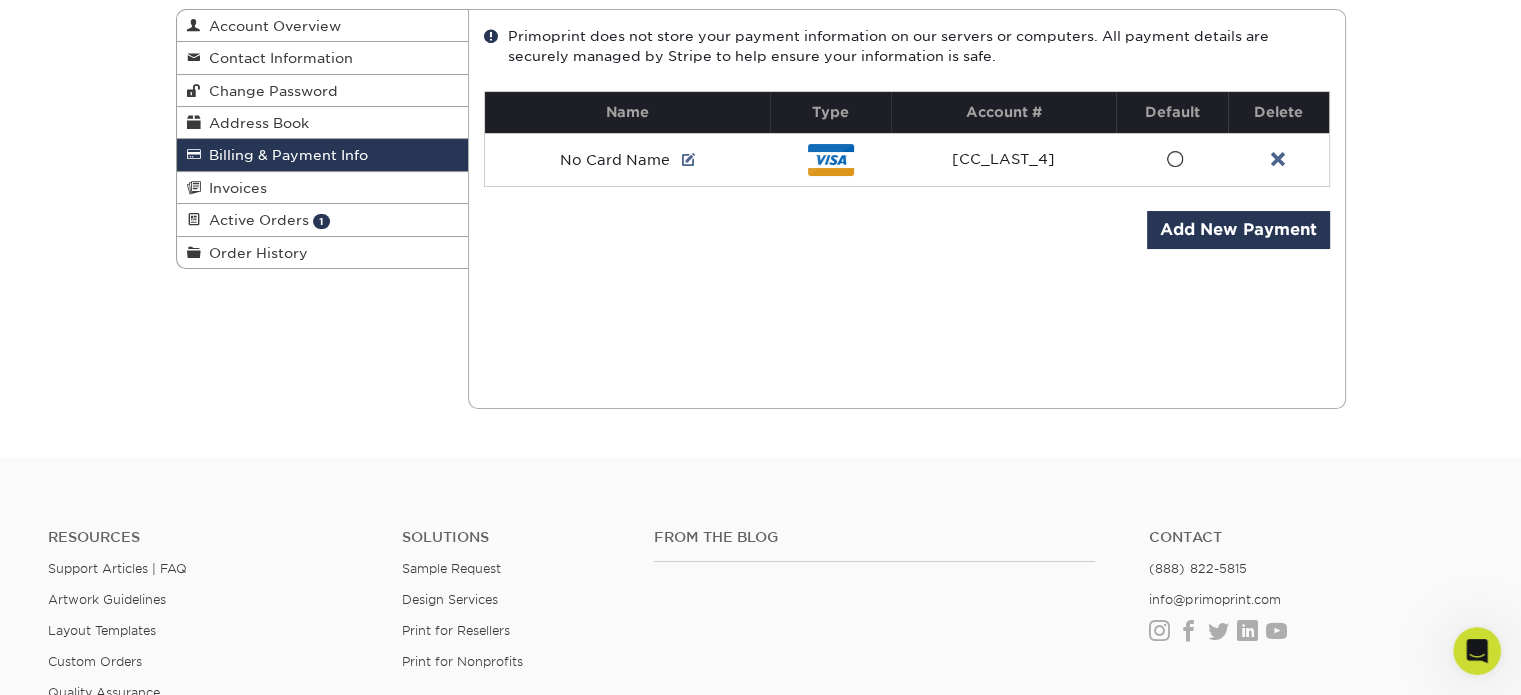 click on "Billing & Payment Info" at bounding box center [323, 155] 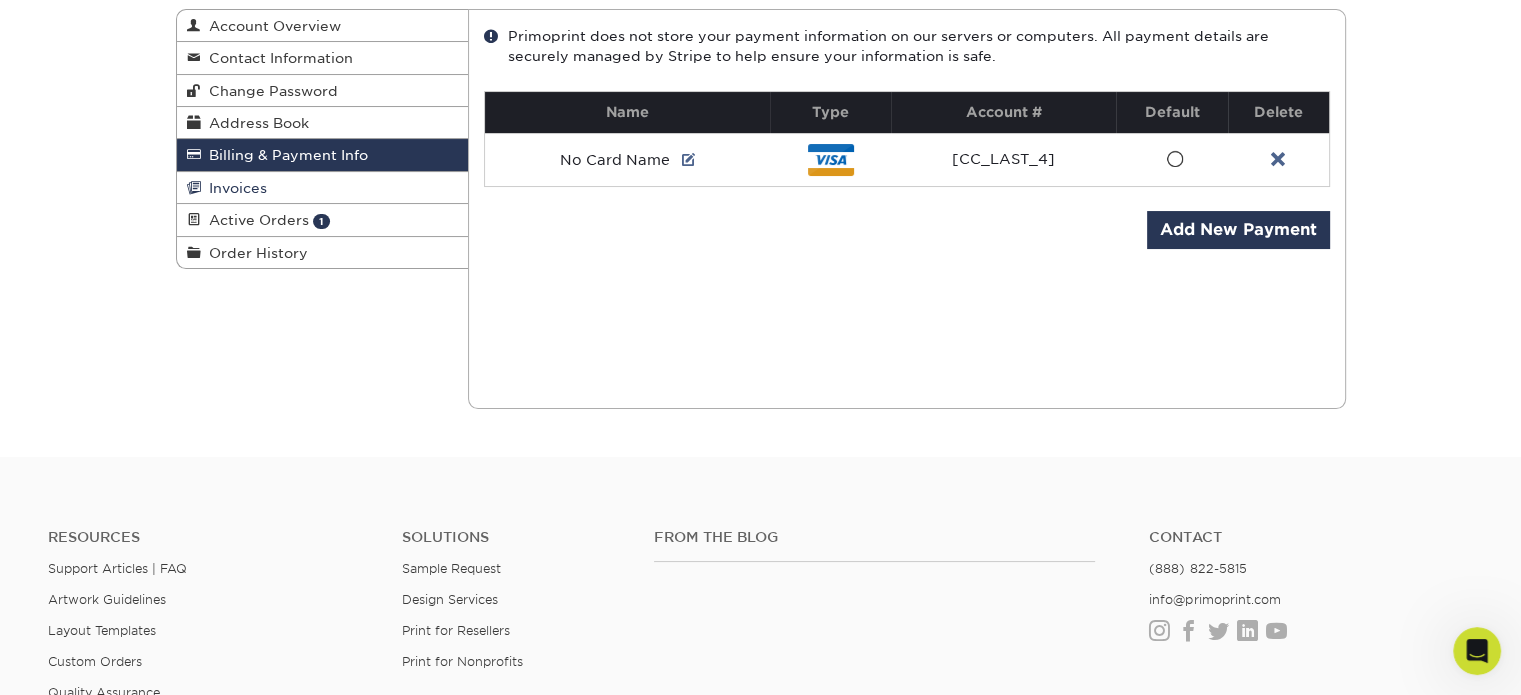 click on "Invoices" at bounding box center (323, 188) 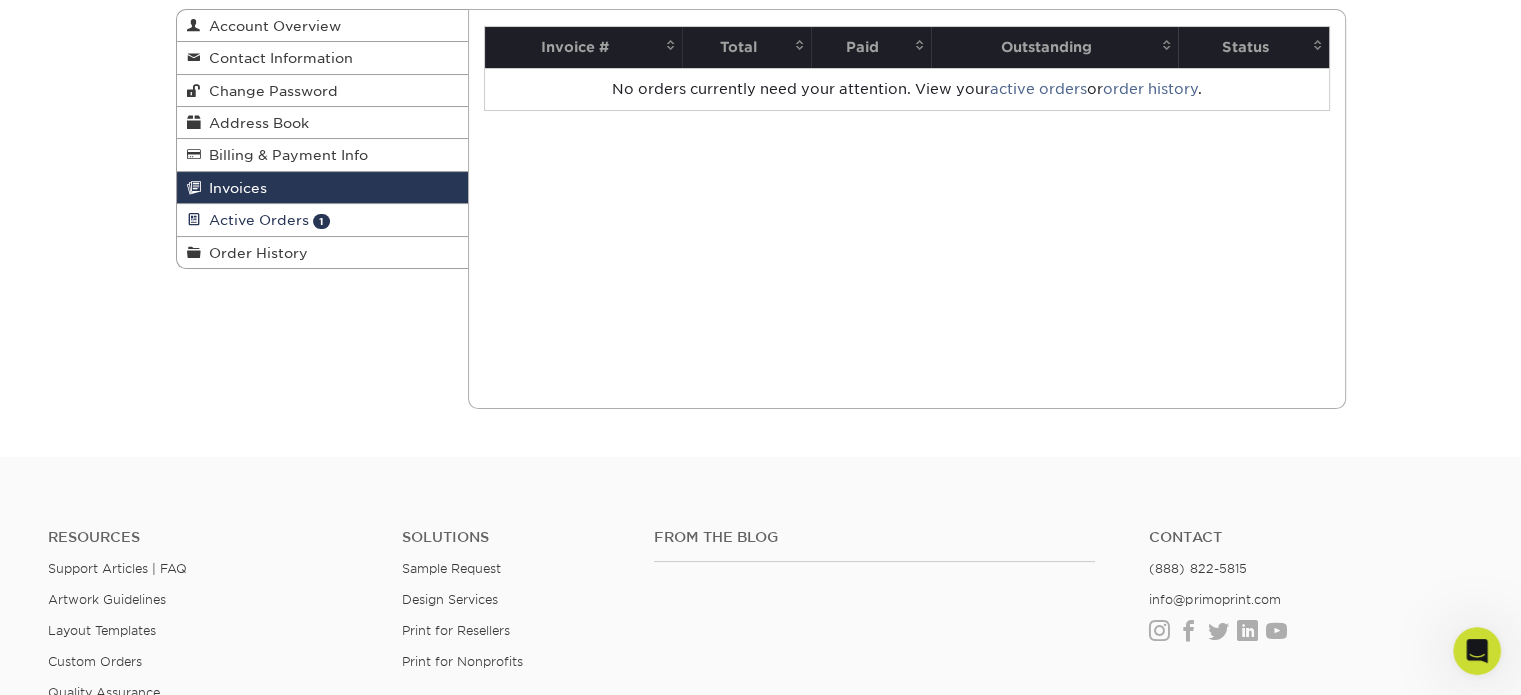 click on "Active Orders" at bounding box center [255, 220] 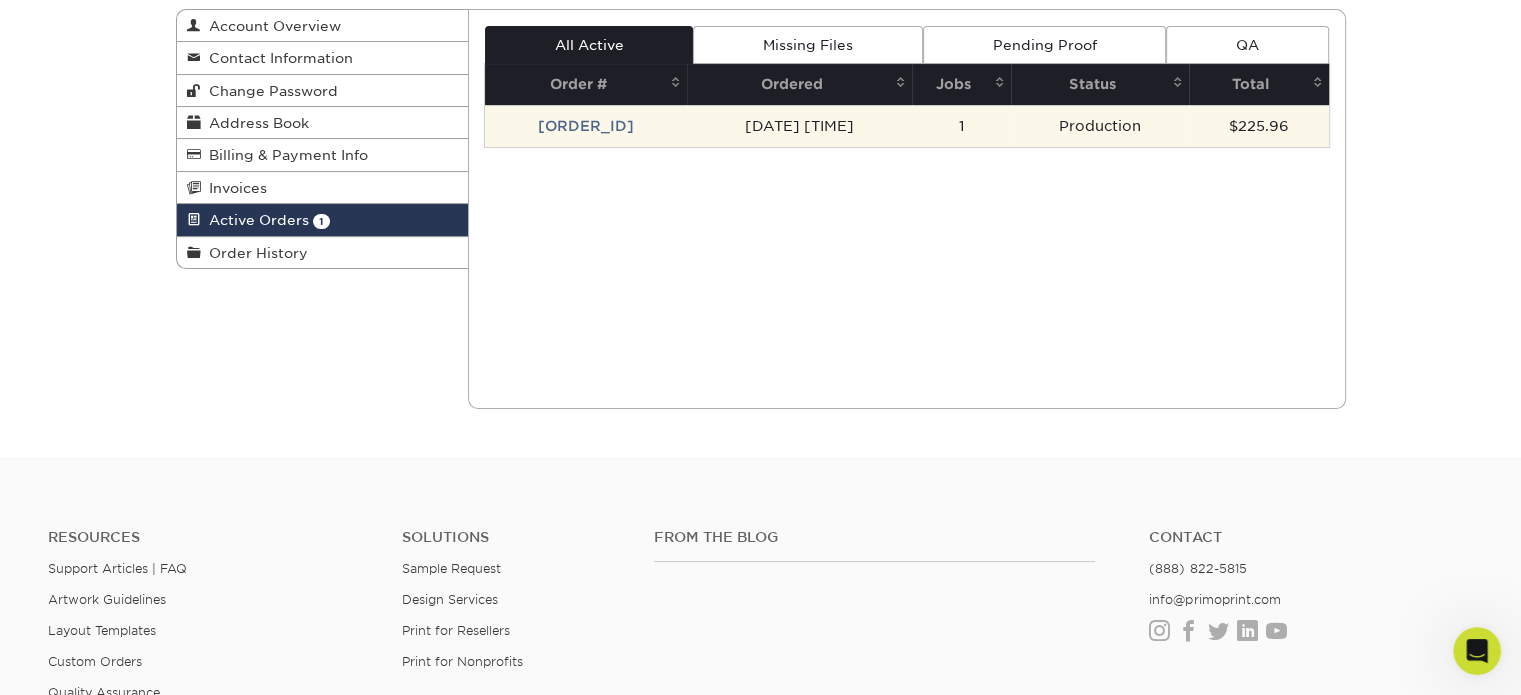 click on "25731-83412-03498" at bounding box center [586, 126] 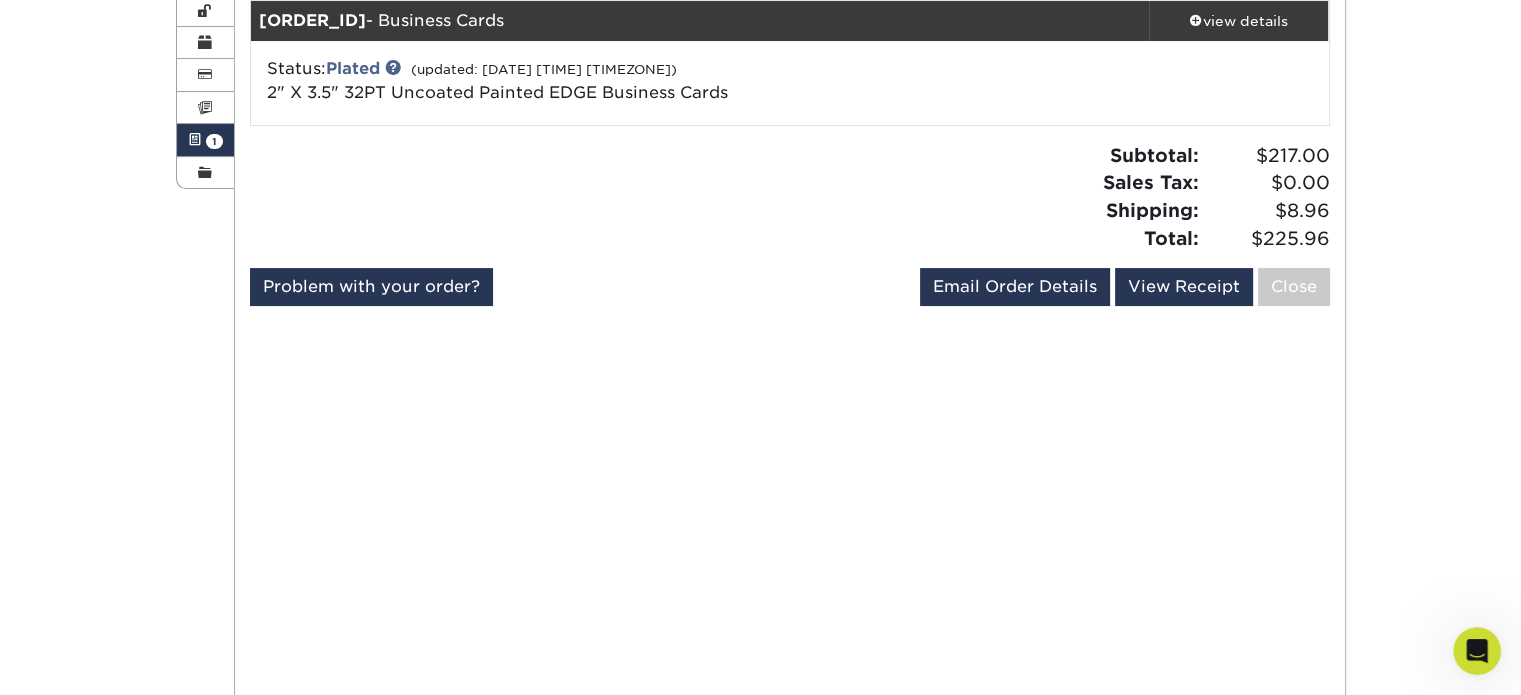 scroll, scrollTop: 0, scrollLeft: 0, axis: both 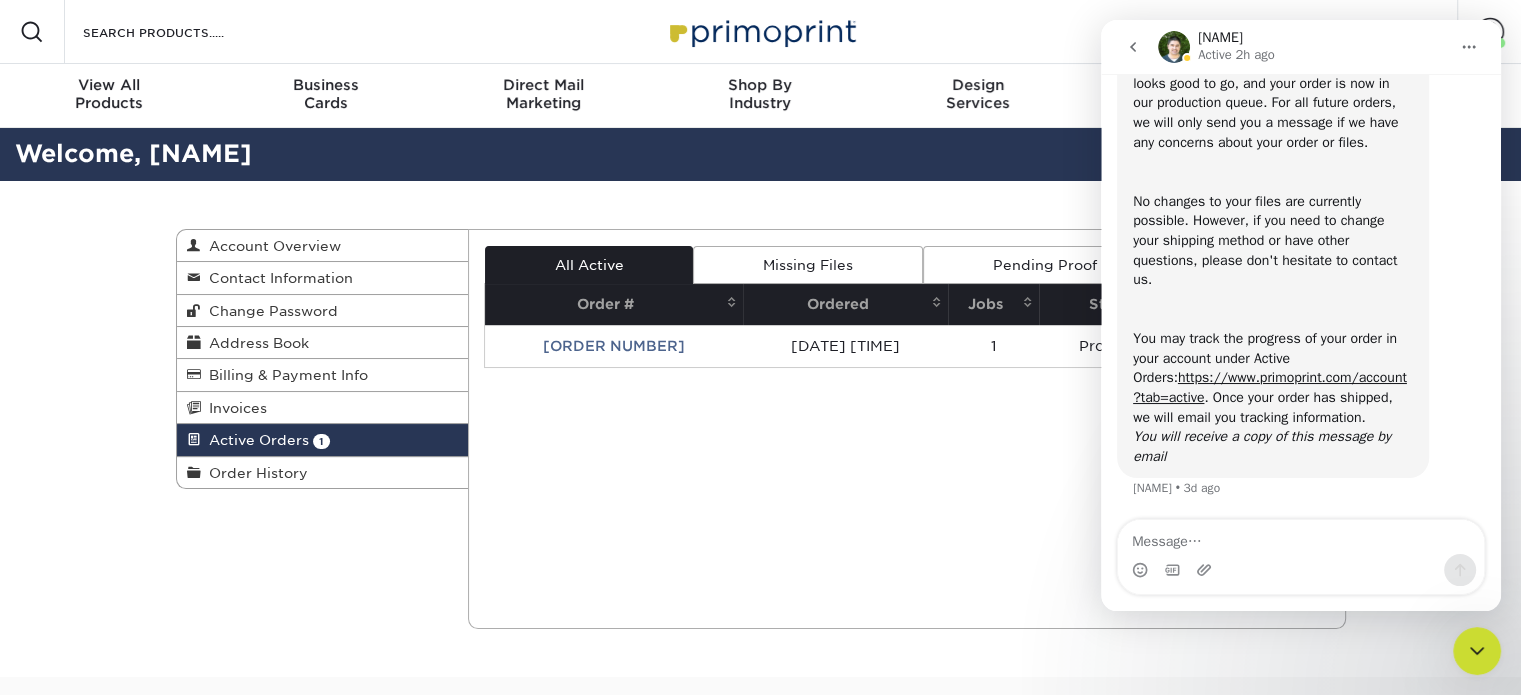 click at bounding box center [1477, 651] 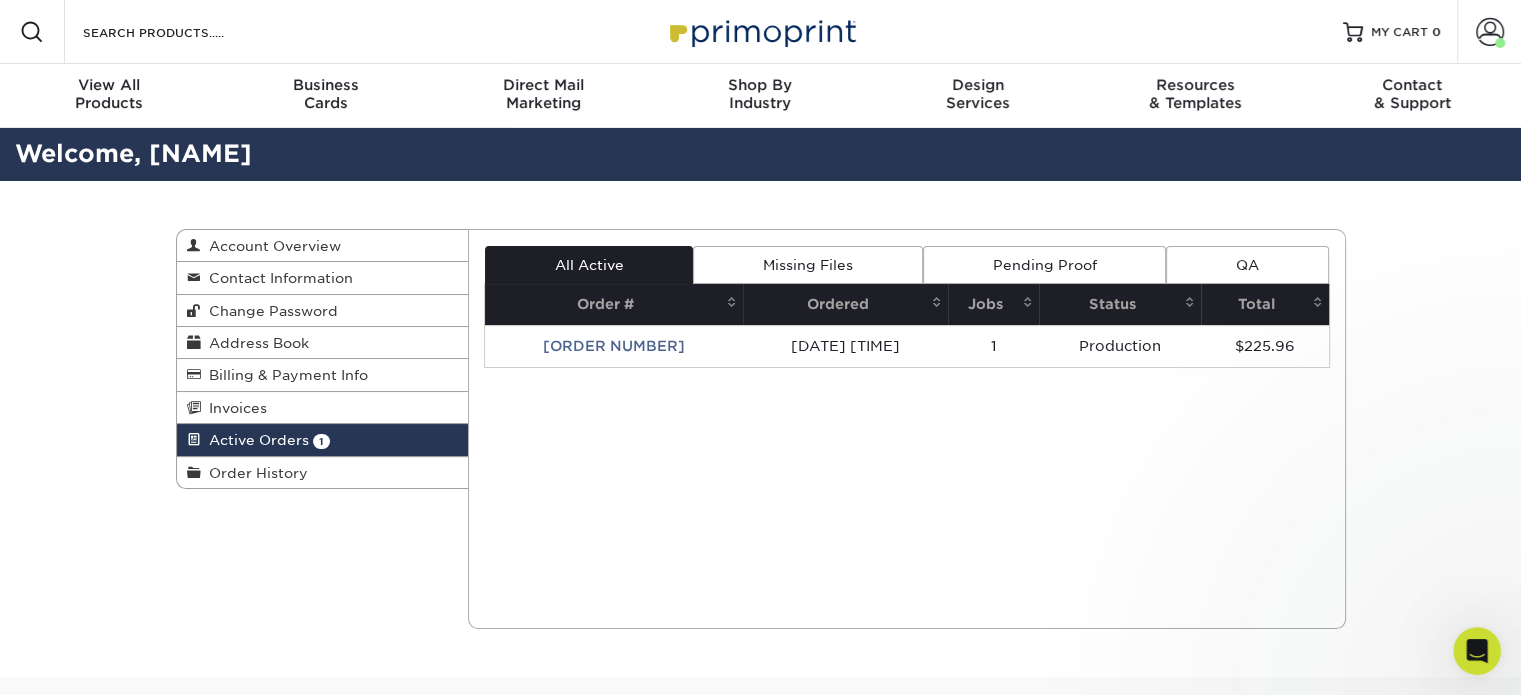 scroll, scrollTop: 0, scrollLeft: 0, axis: both 